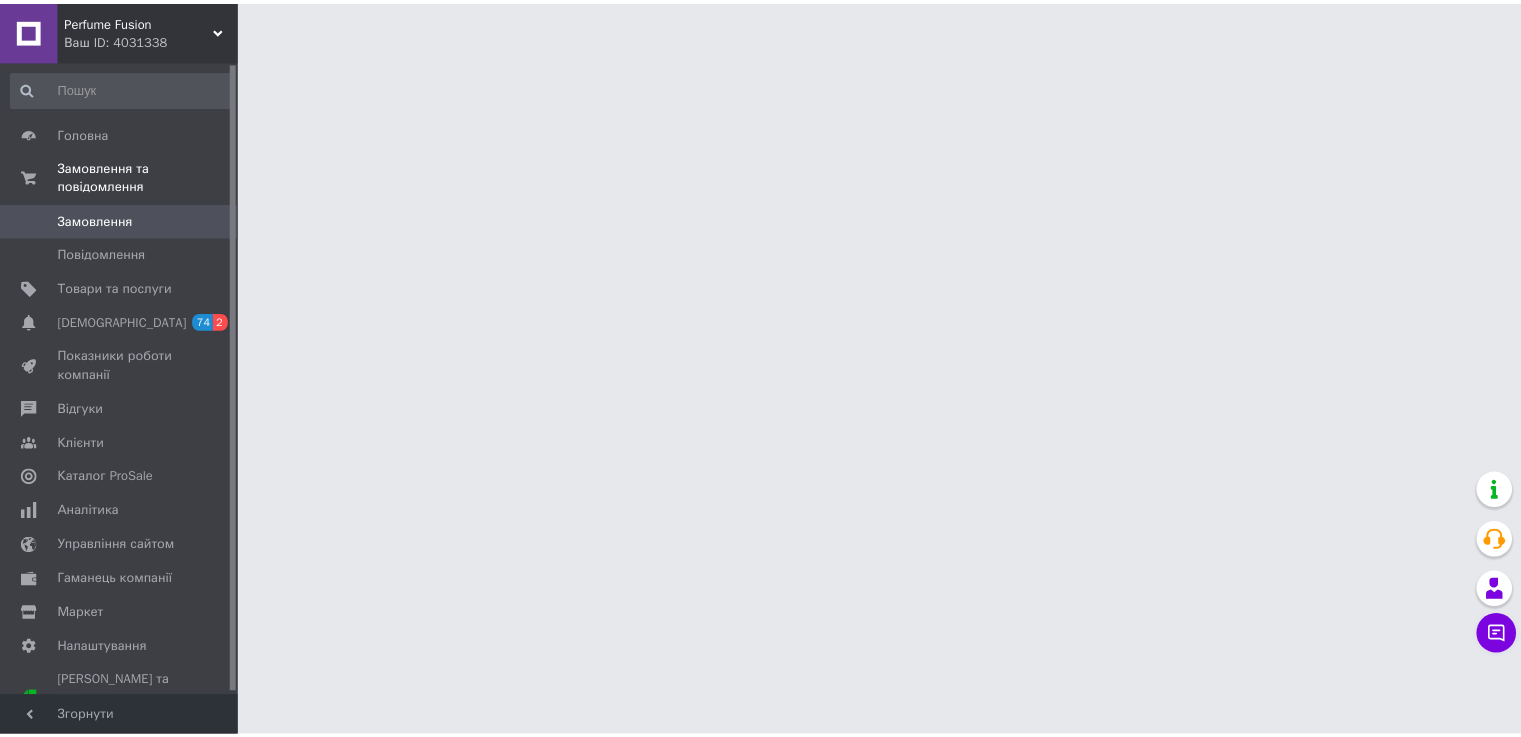 scroll, scrollTop: 0, scrollLeft: 0, axis: both 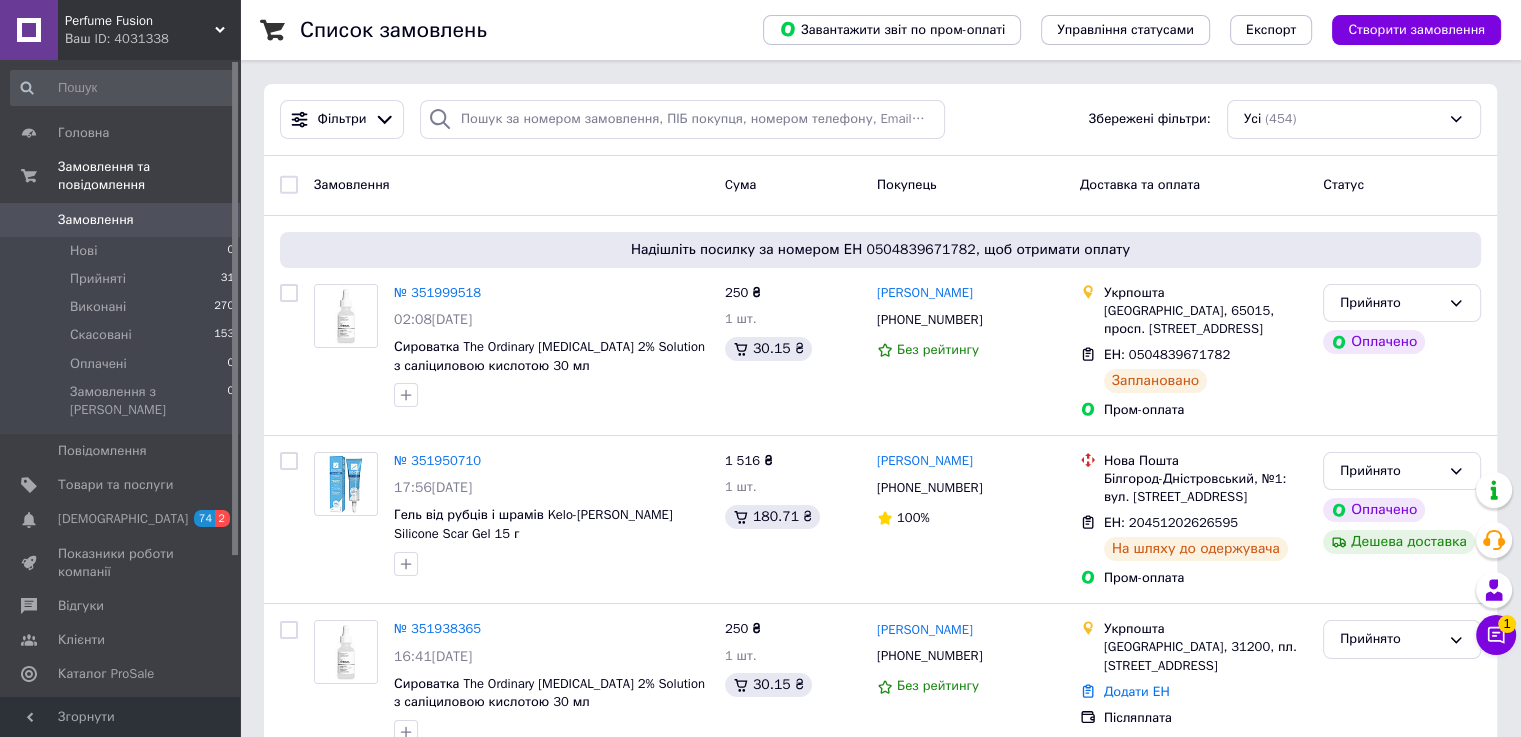 click on "Замовлення Cума Покупець Доставка та оплата Статус" at bounding box center (880, 186) 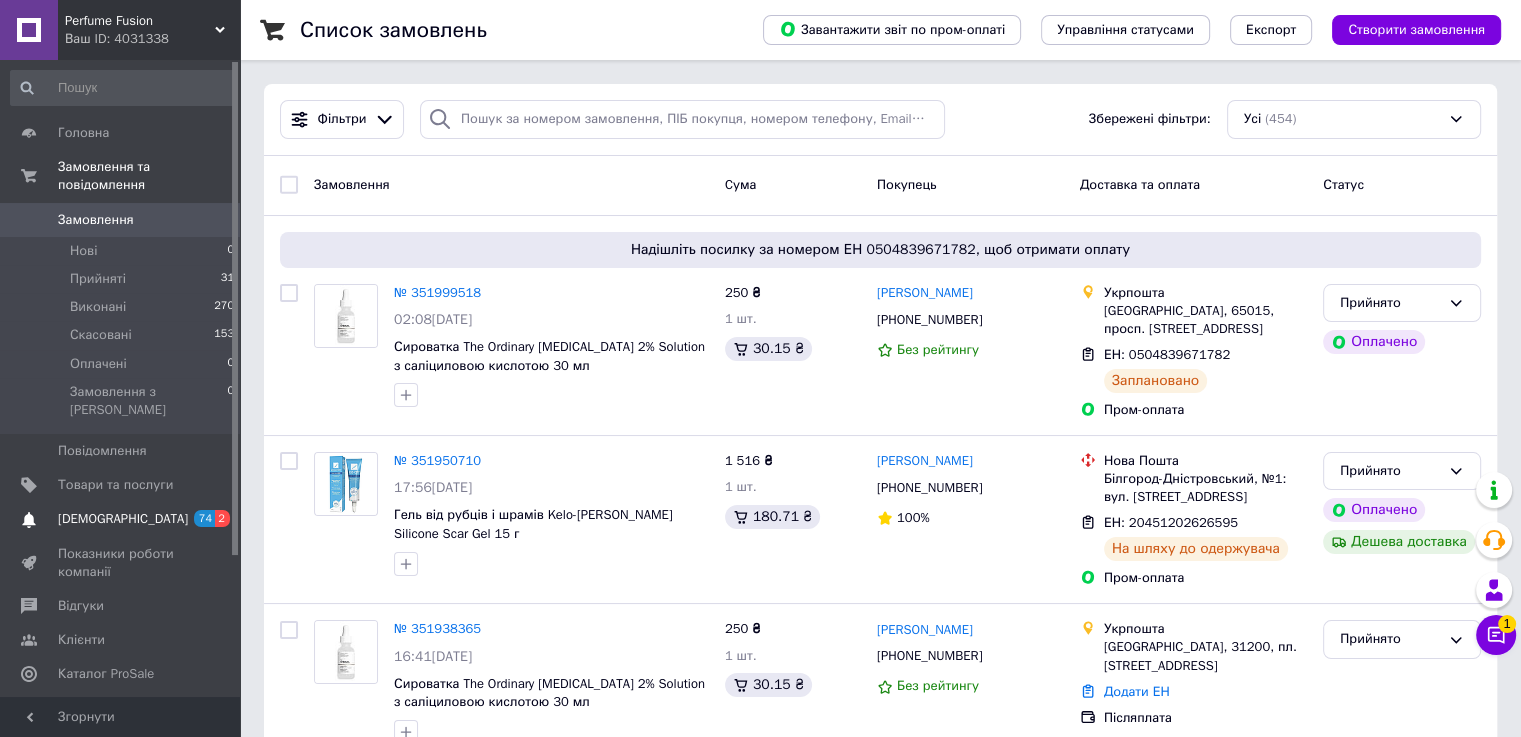 click on "[DEMOGRAPHIC_DATA]" at bounding box center (121, 519) 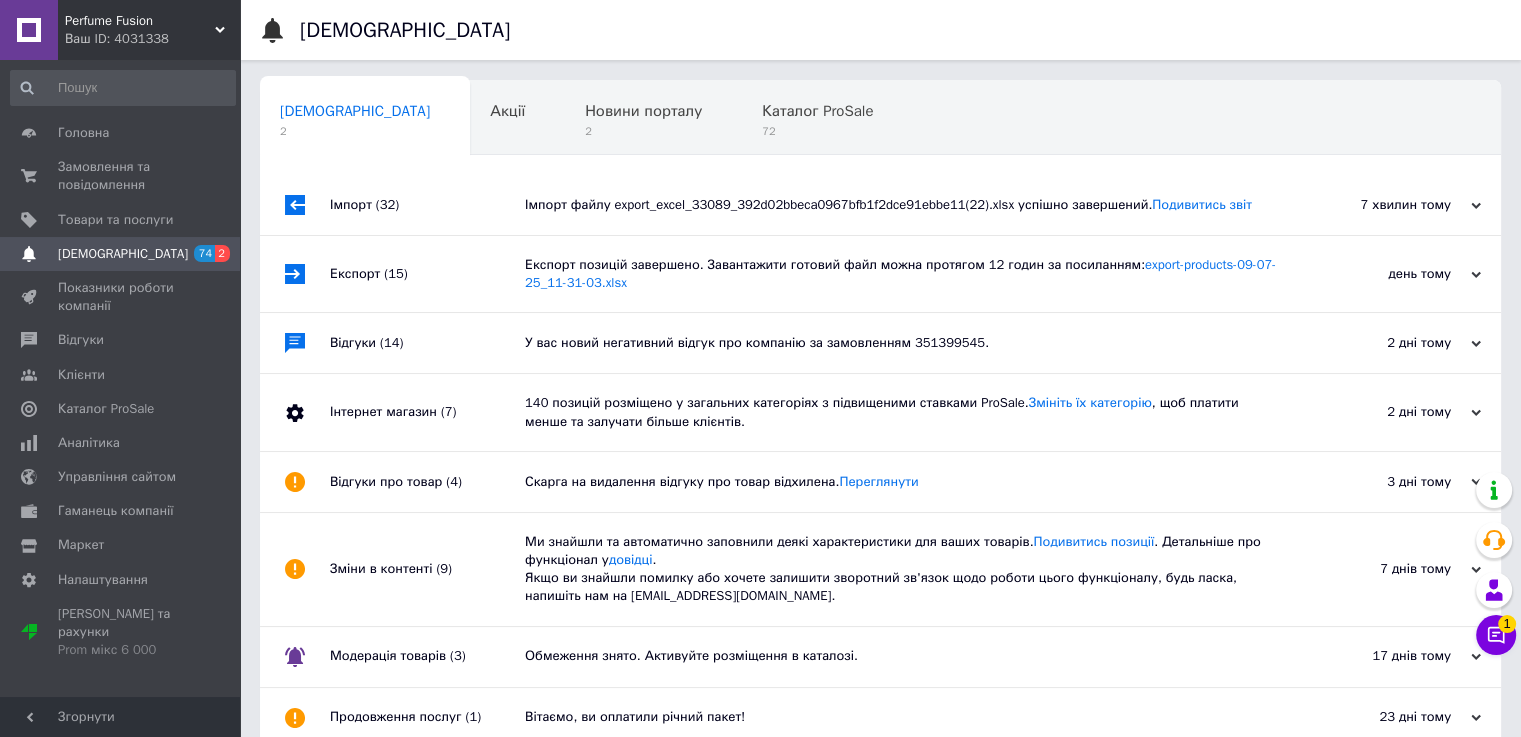 click on "Імпорт файлу export_excel_33089_392d02bbeca0967bfb1f2dce91ebbe11(22).xlsx успішно завершений.  Подивитись звіт" at bounding box center (903, 205) 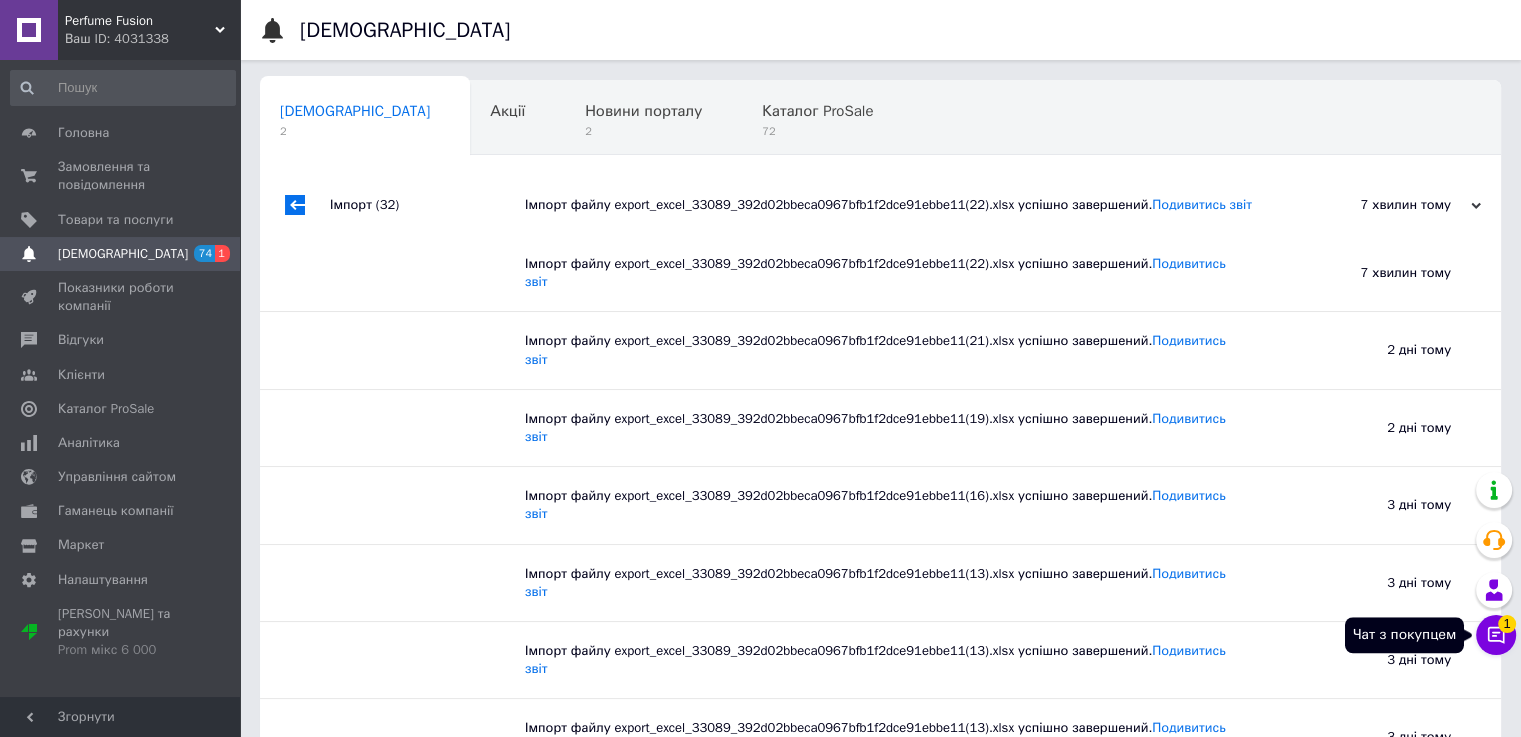 click on "1" at bounding box center (1507, 624) 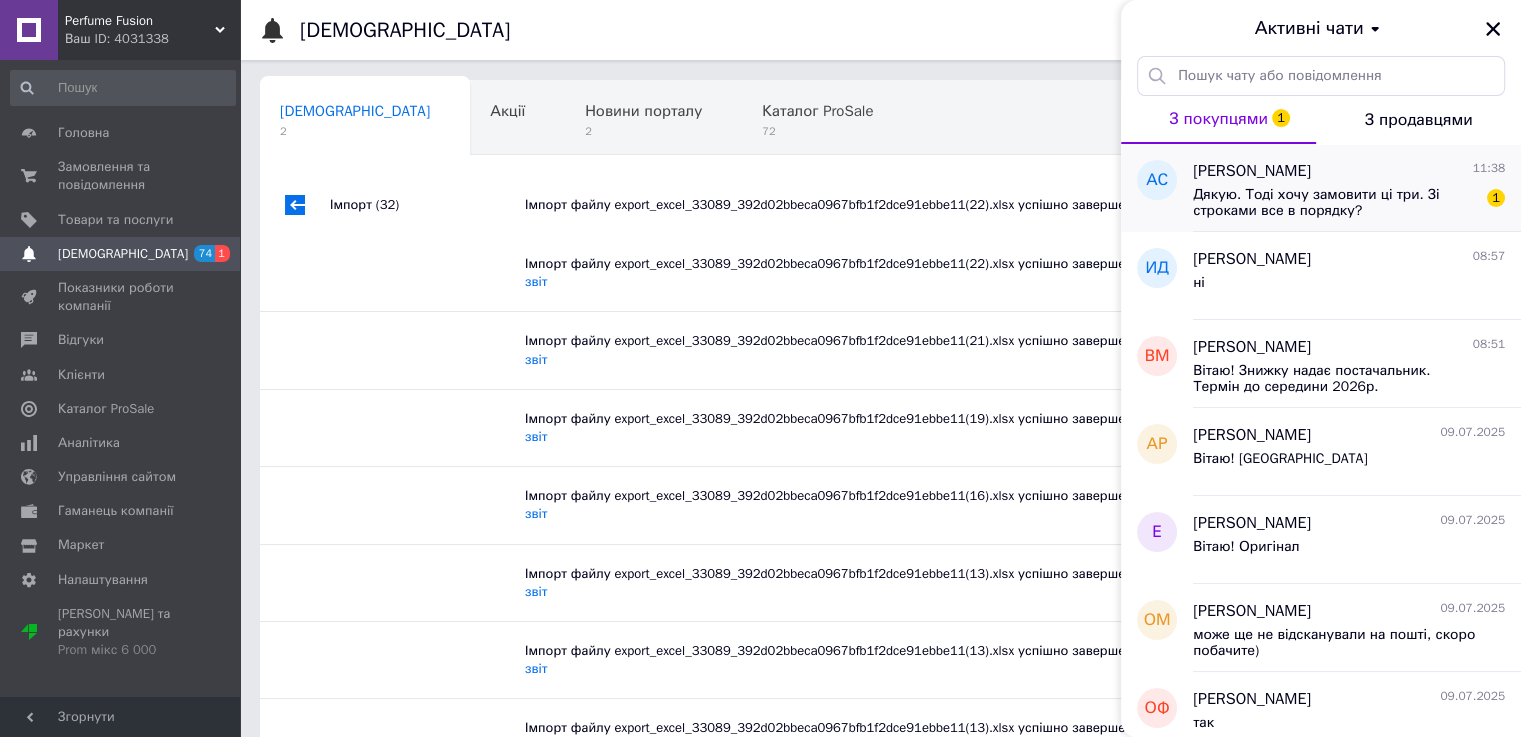 click on "Дякую. Тоді хочу замовити ці три. Зі строками все в порядку?" at bounding box center (1335, 203) 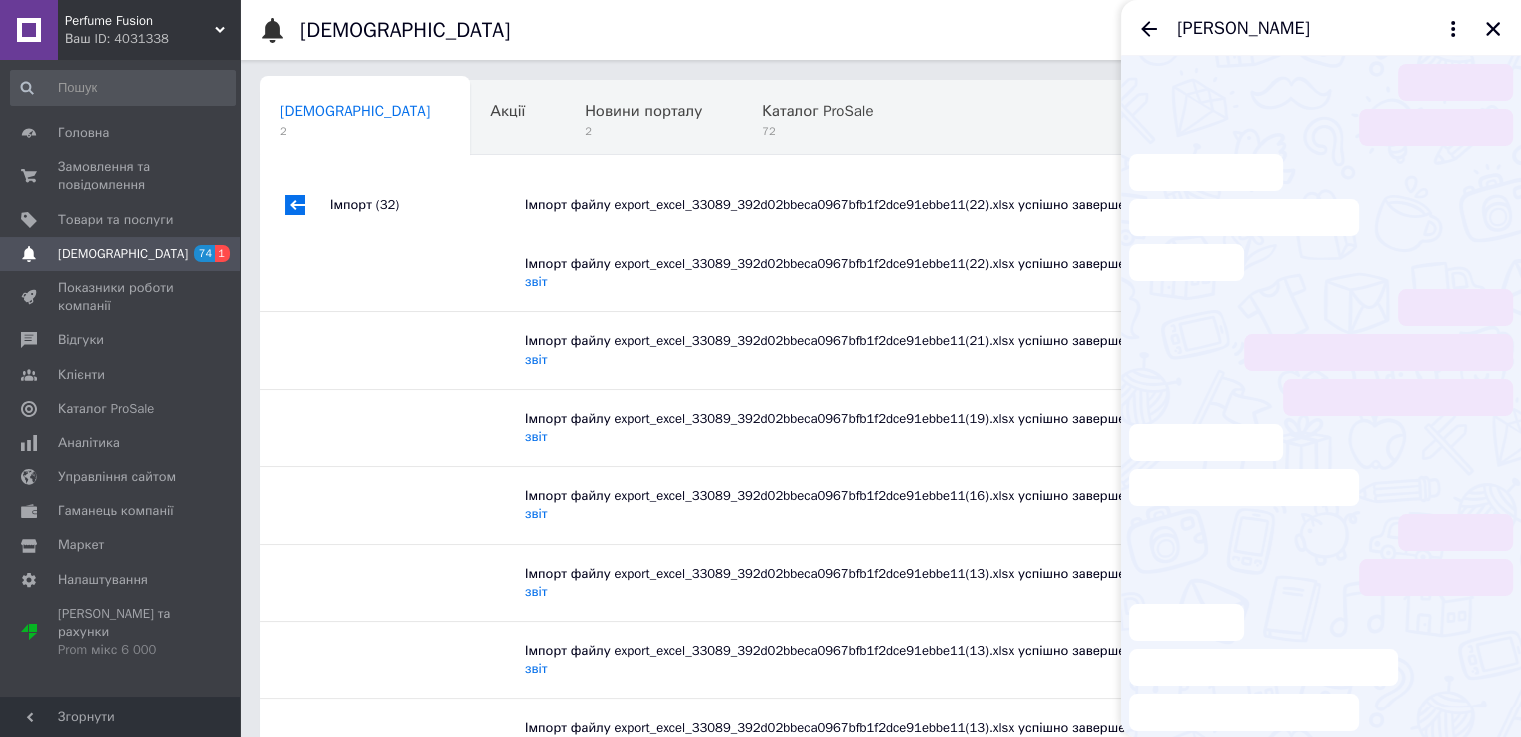scroll, scrollTop: 340, scrollLeft: 0, axis: vertical 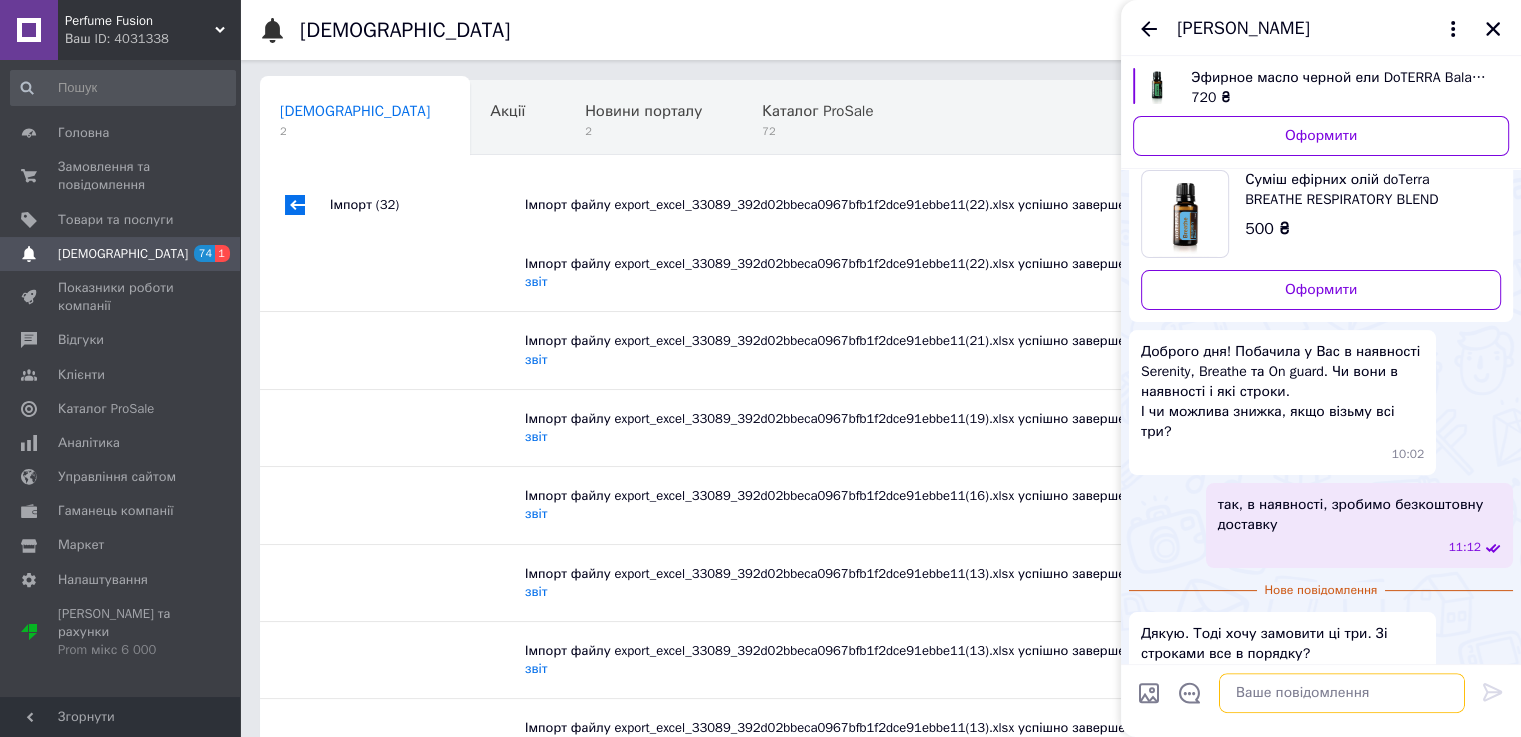 click at bounding box center (1342, 693) 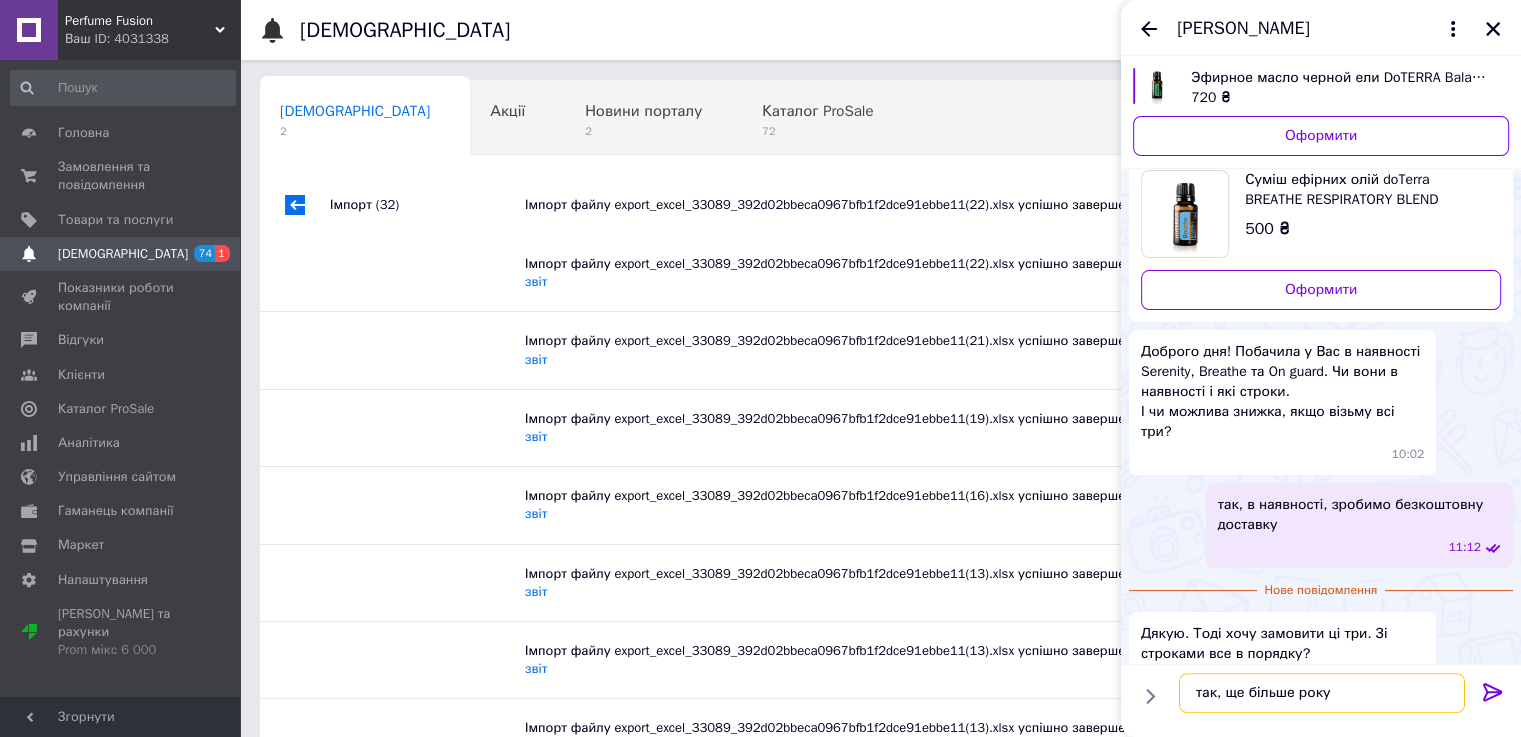 type on "так, ще більше року" 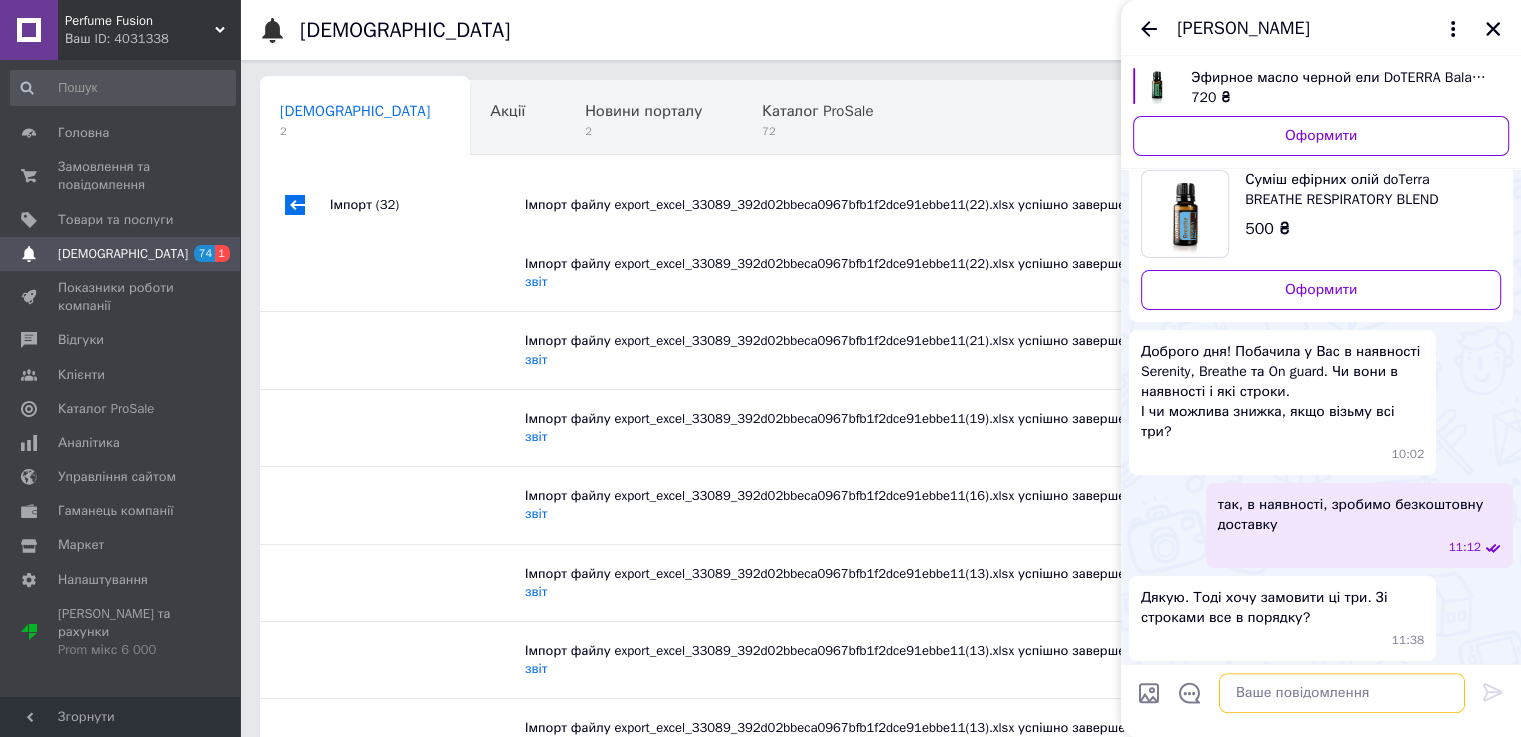scroll, scrollTop: 306, scrollLeft: 0, axis: vertical 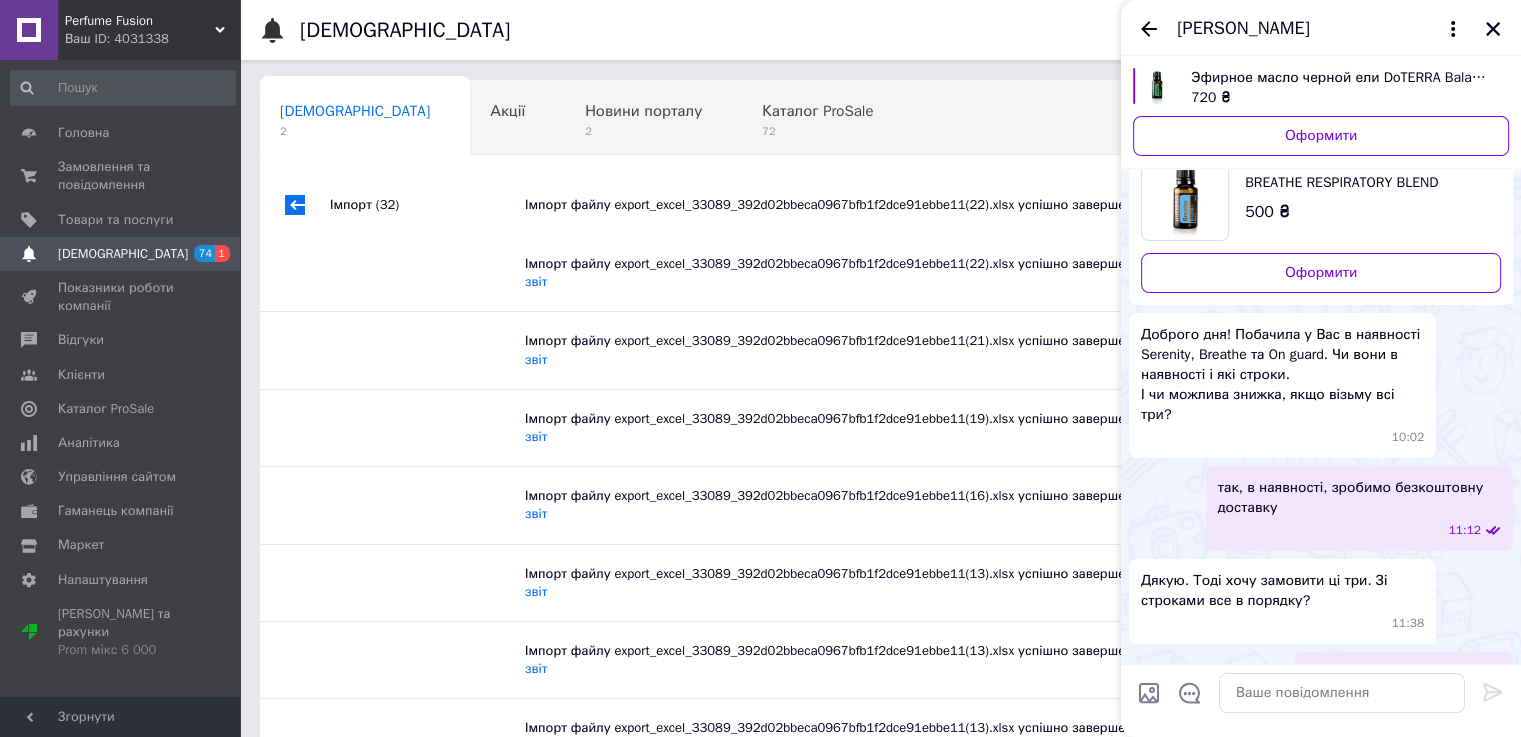click on "[PERSON_NAME]" at bounding box center [1321, 28] 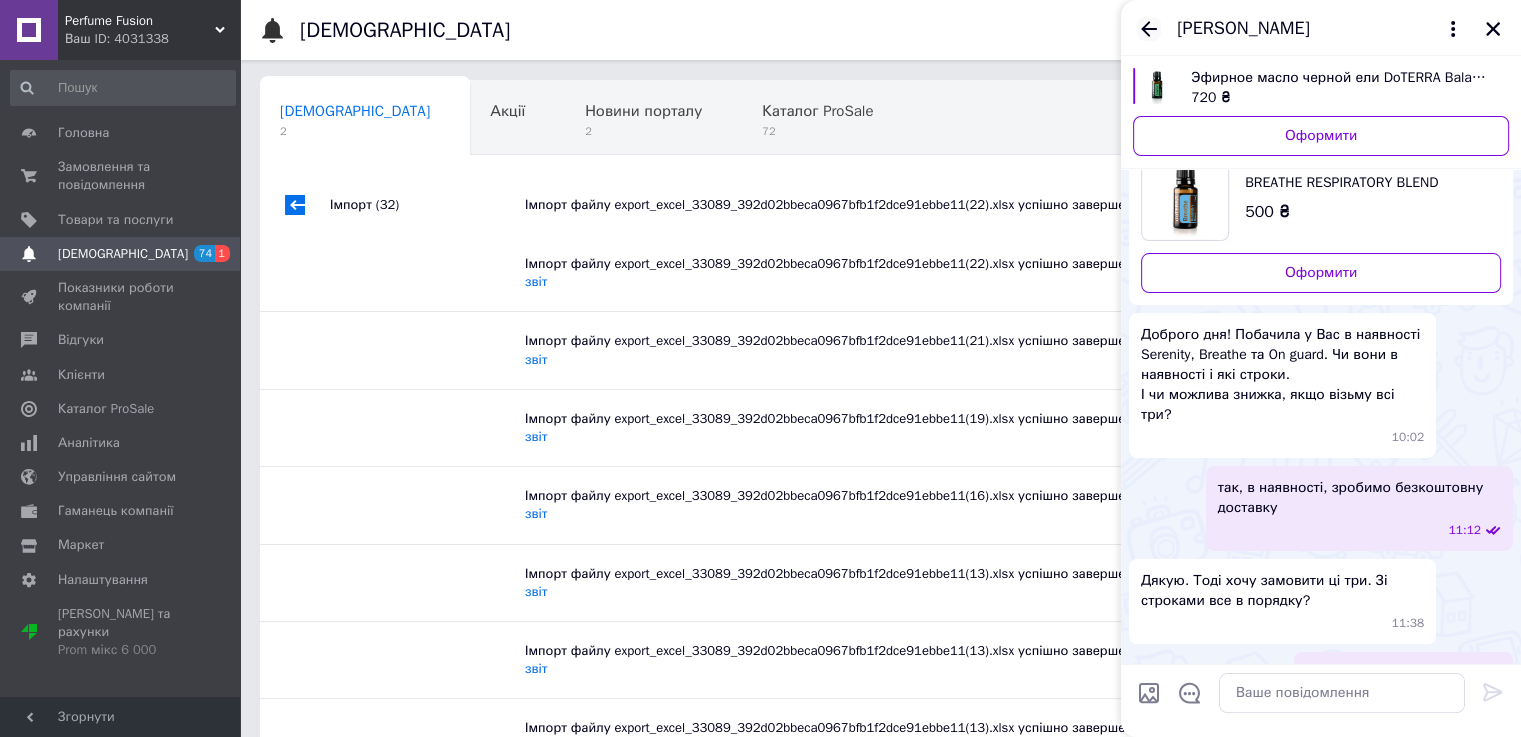 click 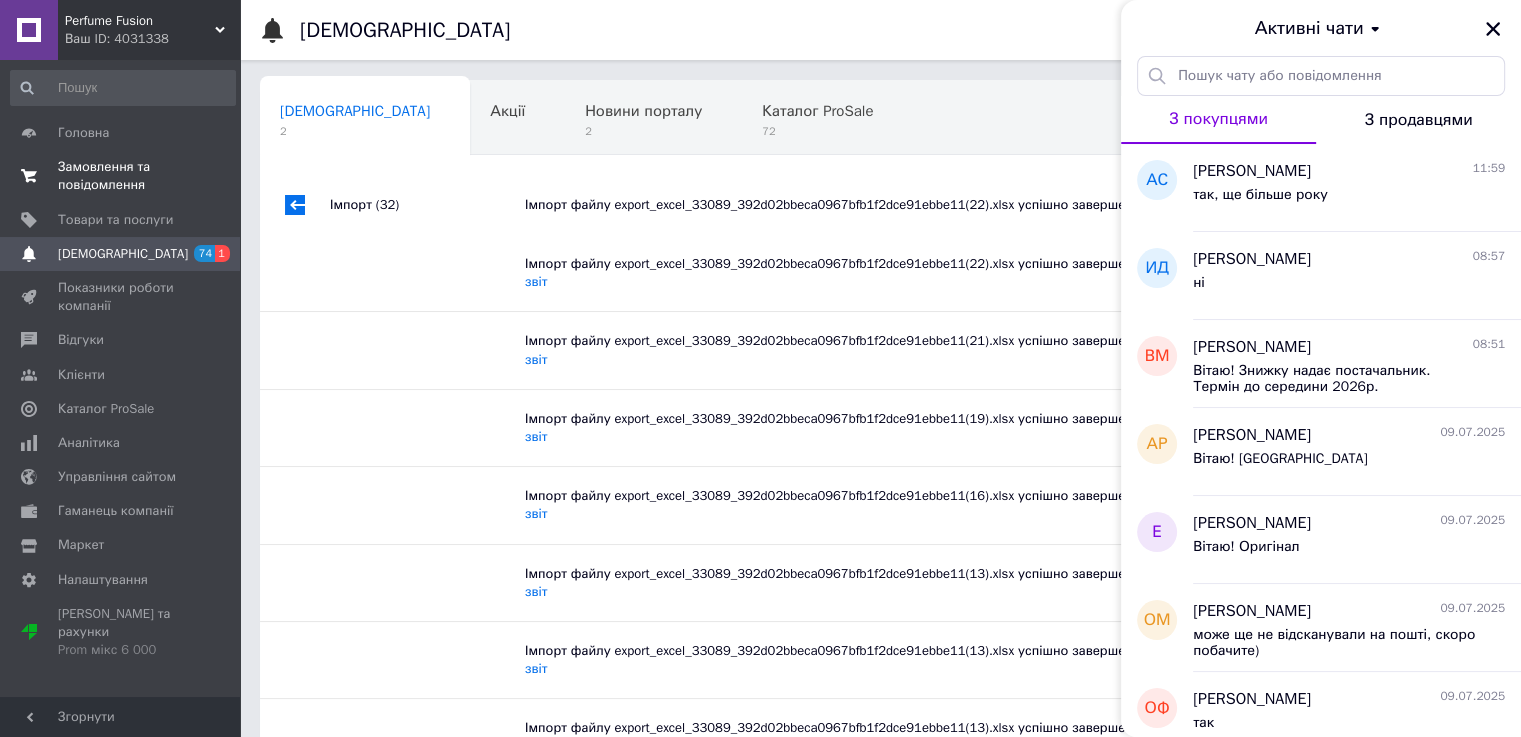 click on "Замовлення та повідомлення" at bounding box center [121, 176] 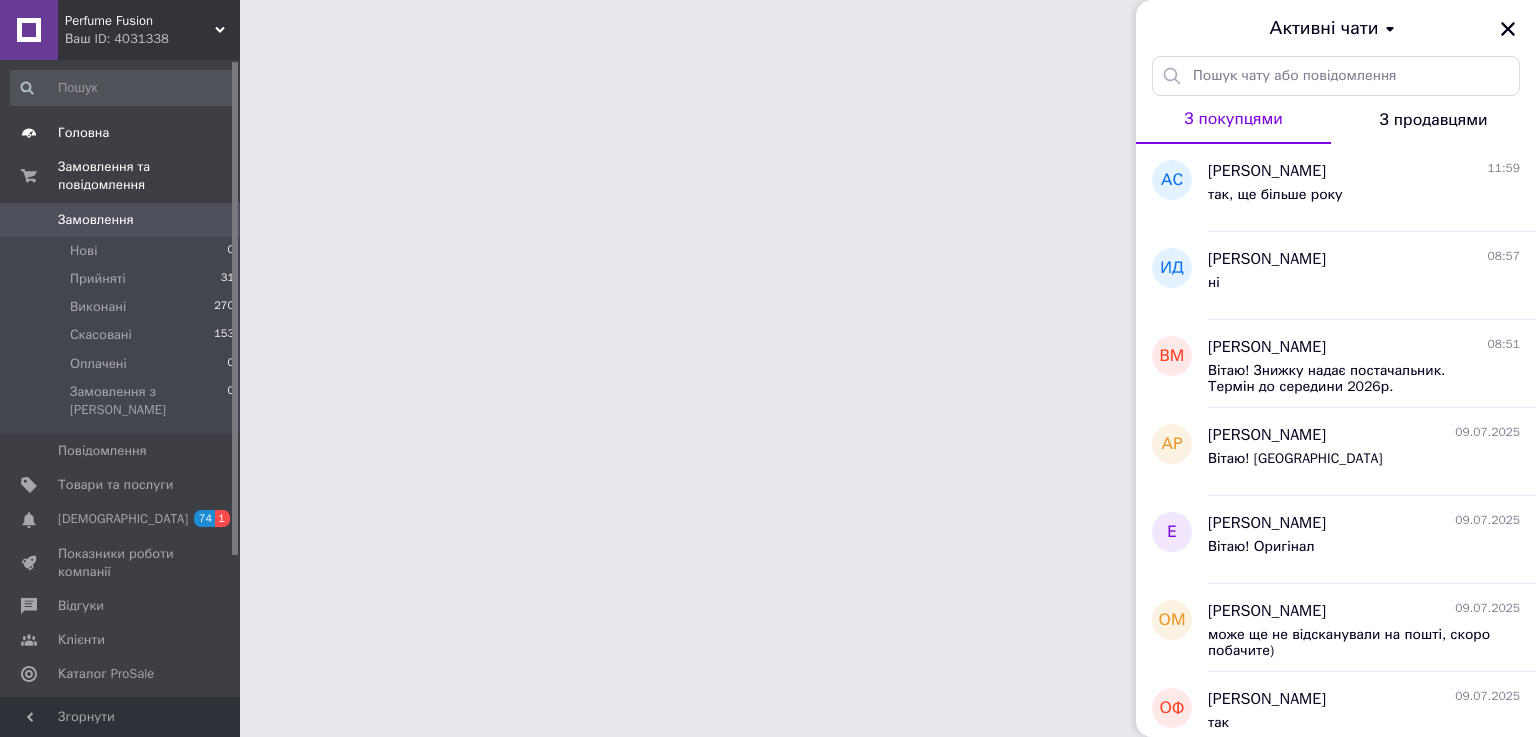 click on "Головна" at bounding box center [121, 133] 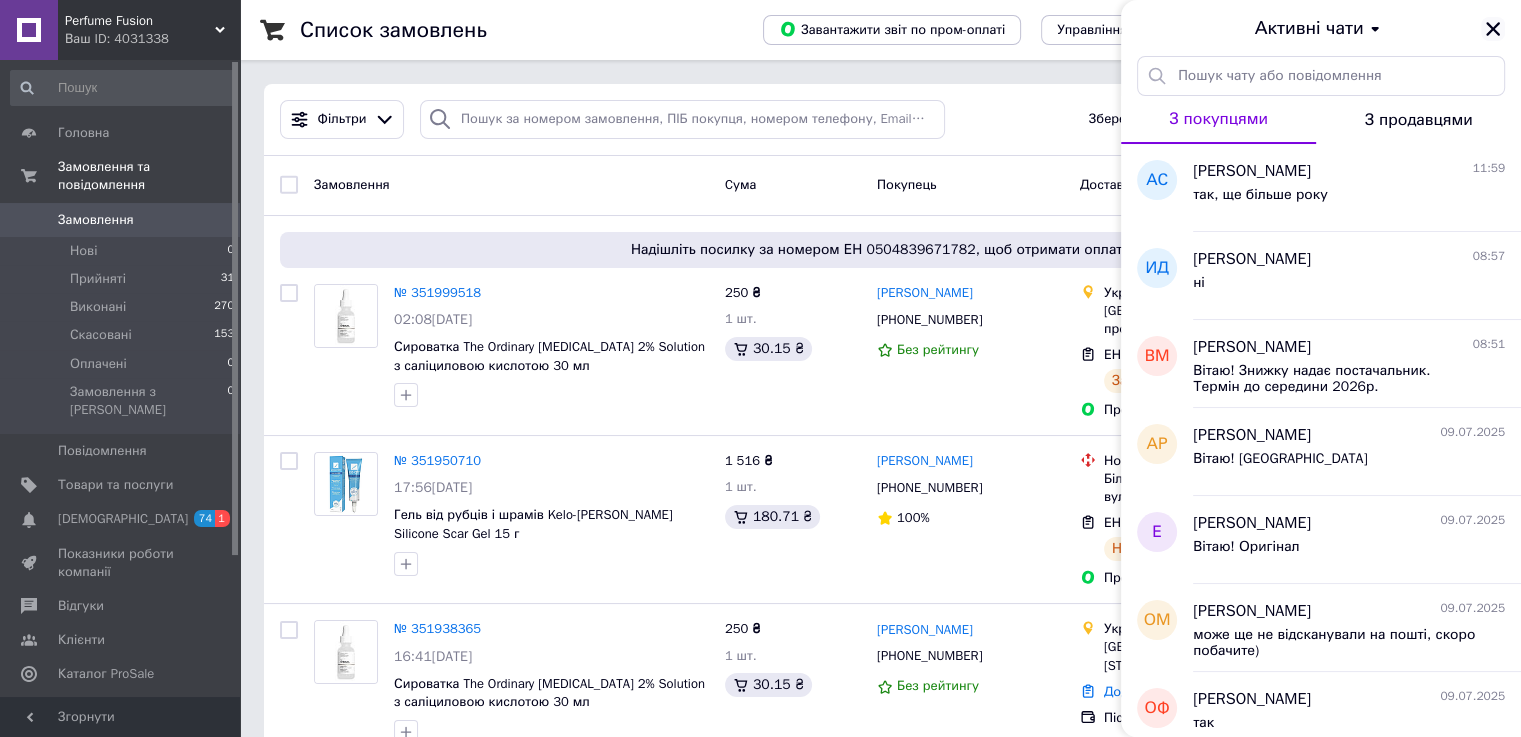 click 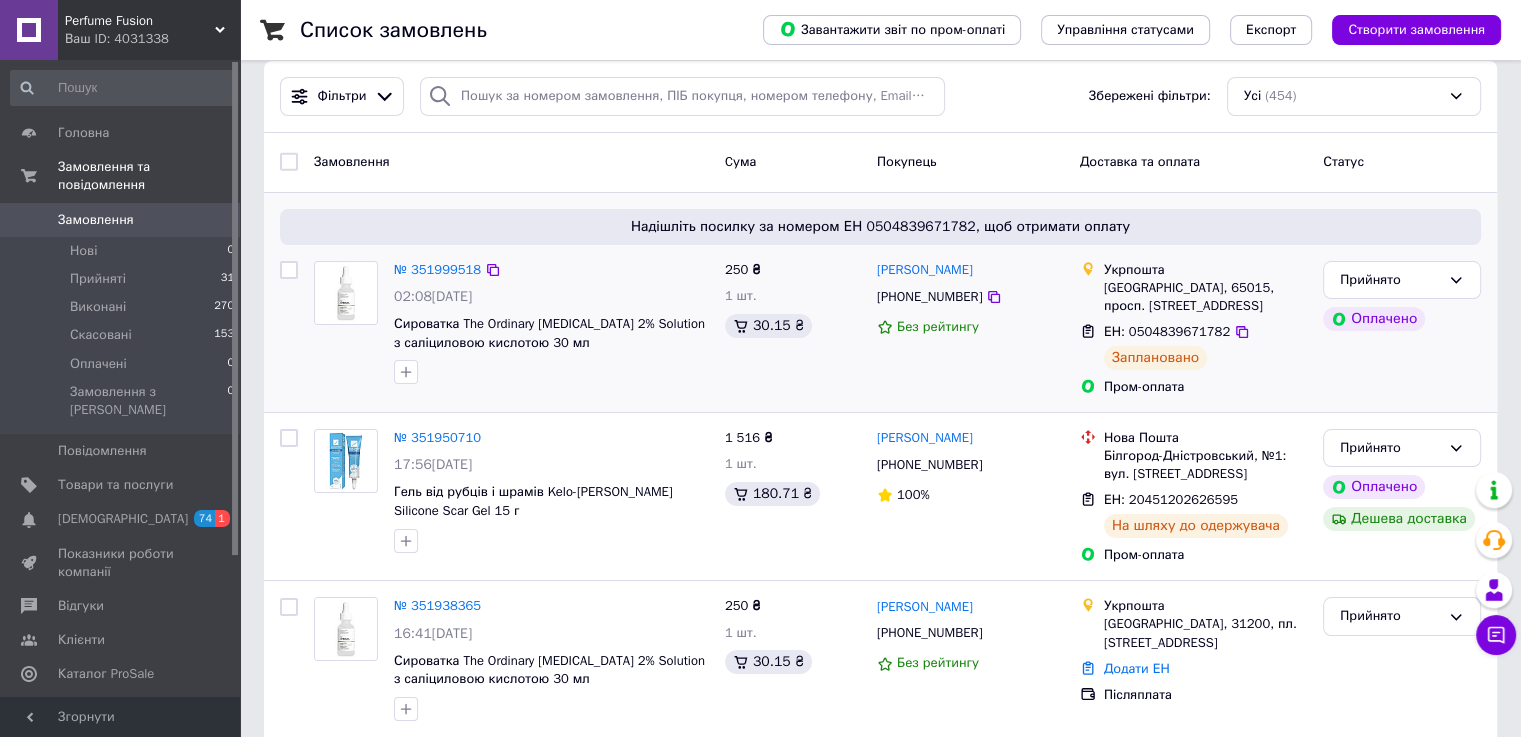 scroll, scrollTop: 0, scrollLeft: 0, axis: both 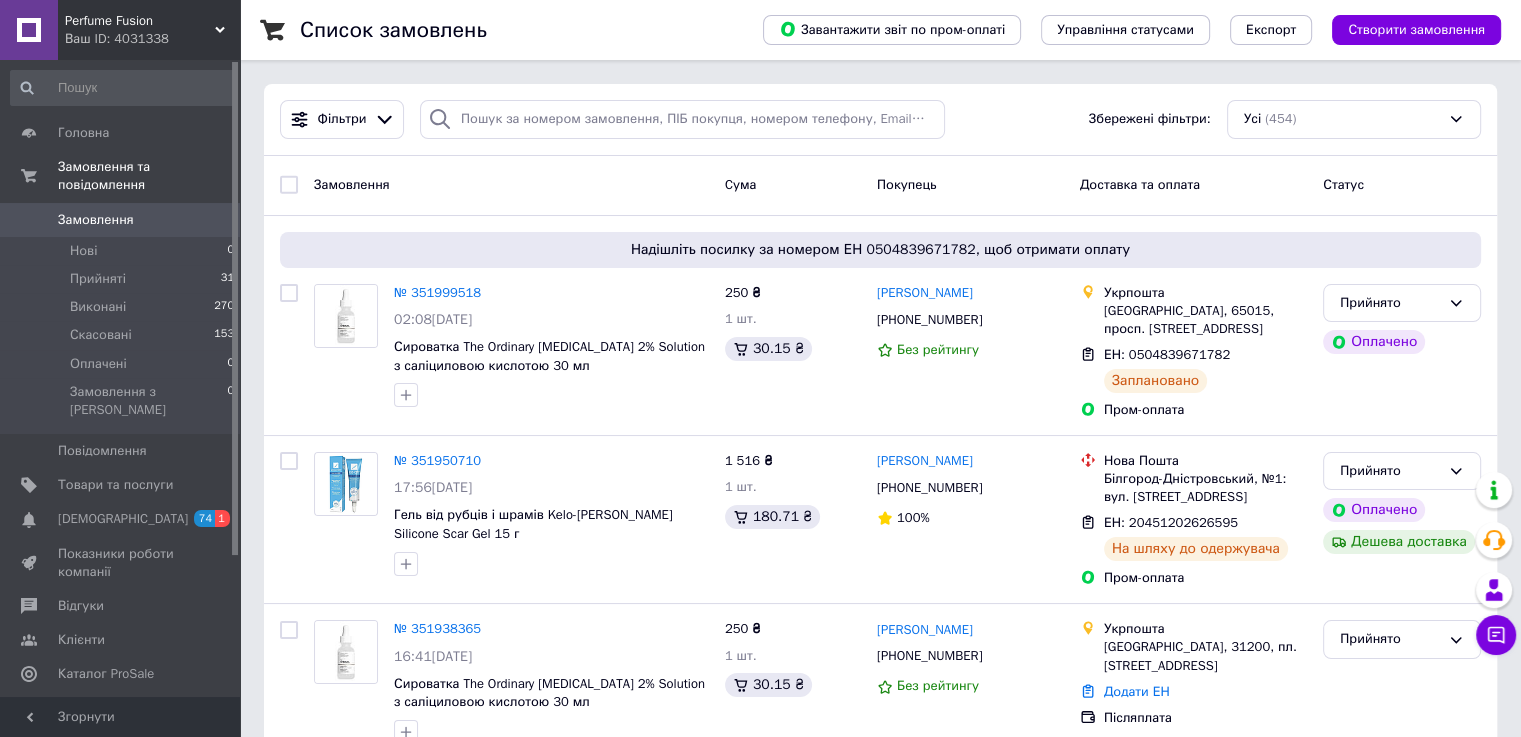 click on "Замовлення" at bounding box center [96, 220] 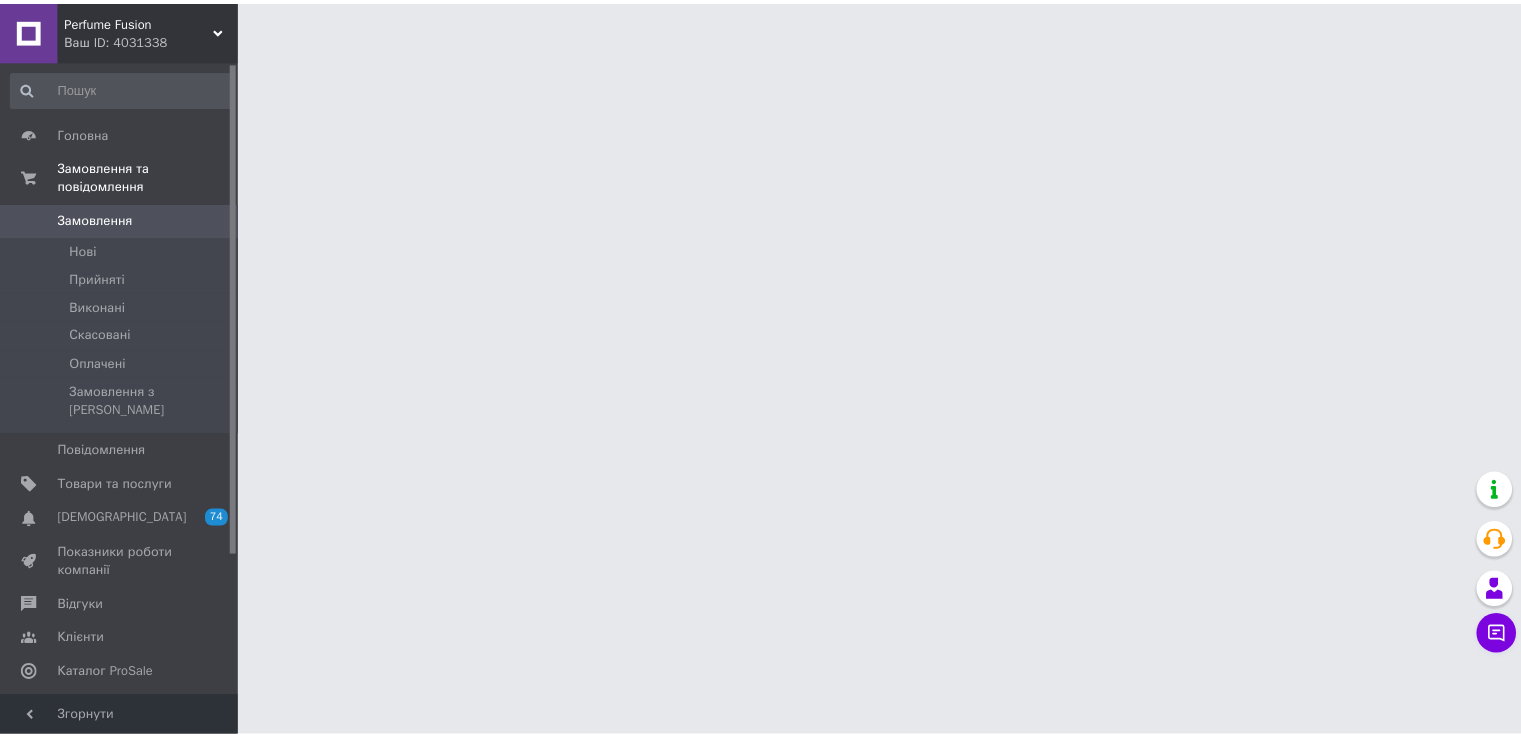 scroll, scrollTop: 0, scrollLeft: 0, axis: both 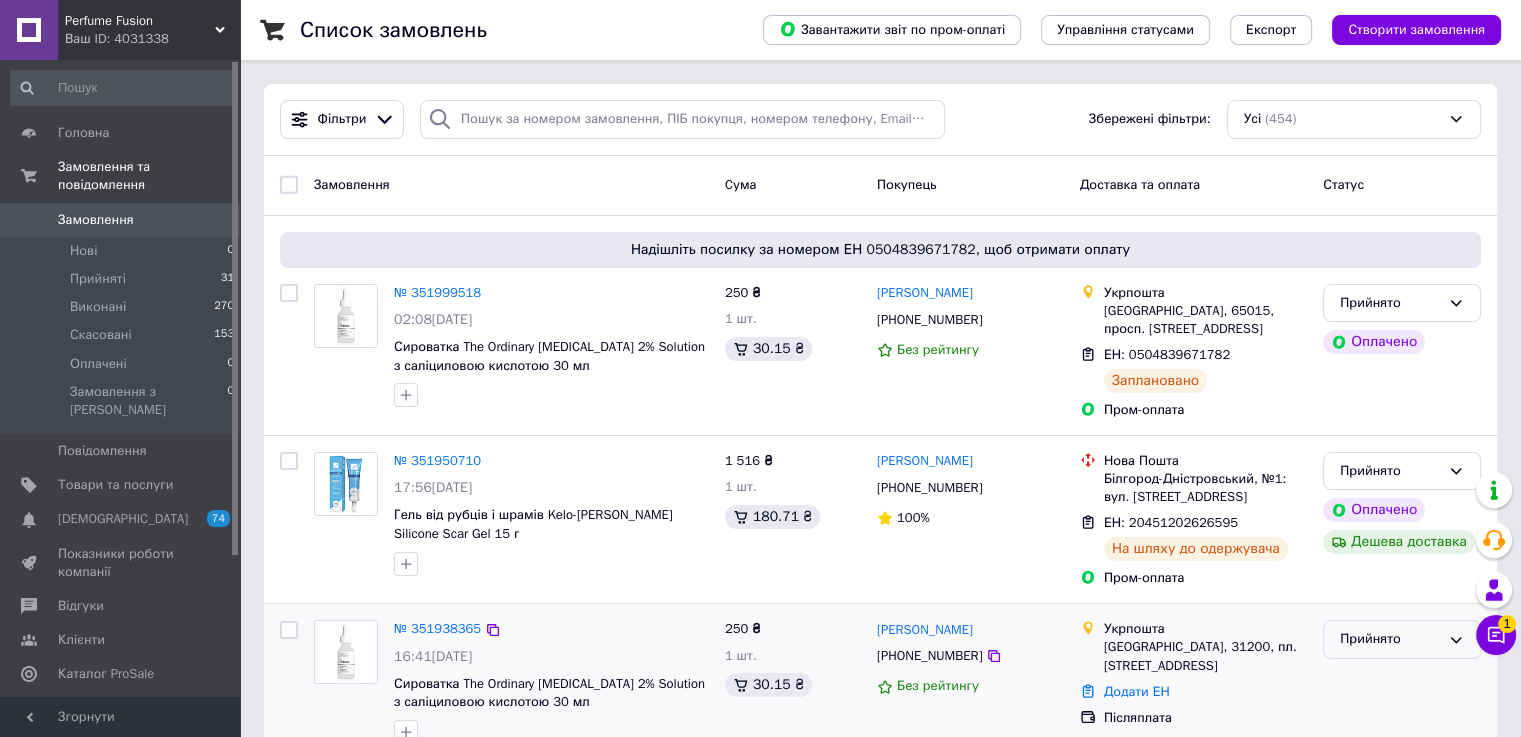 click on "Прийнято" at bounding box center (1402, 639) 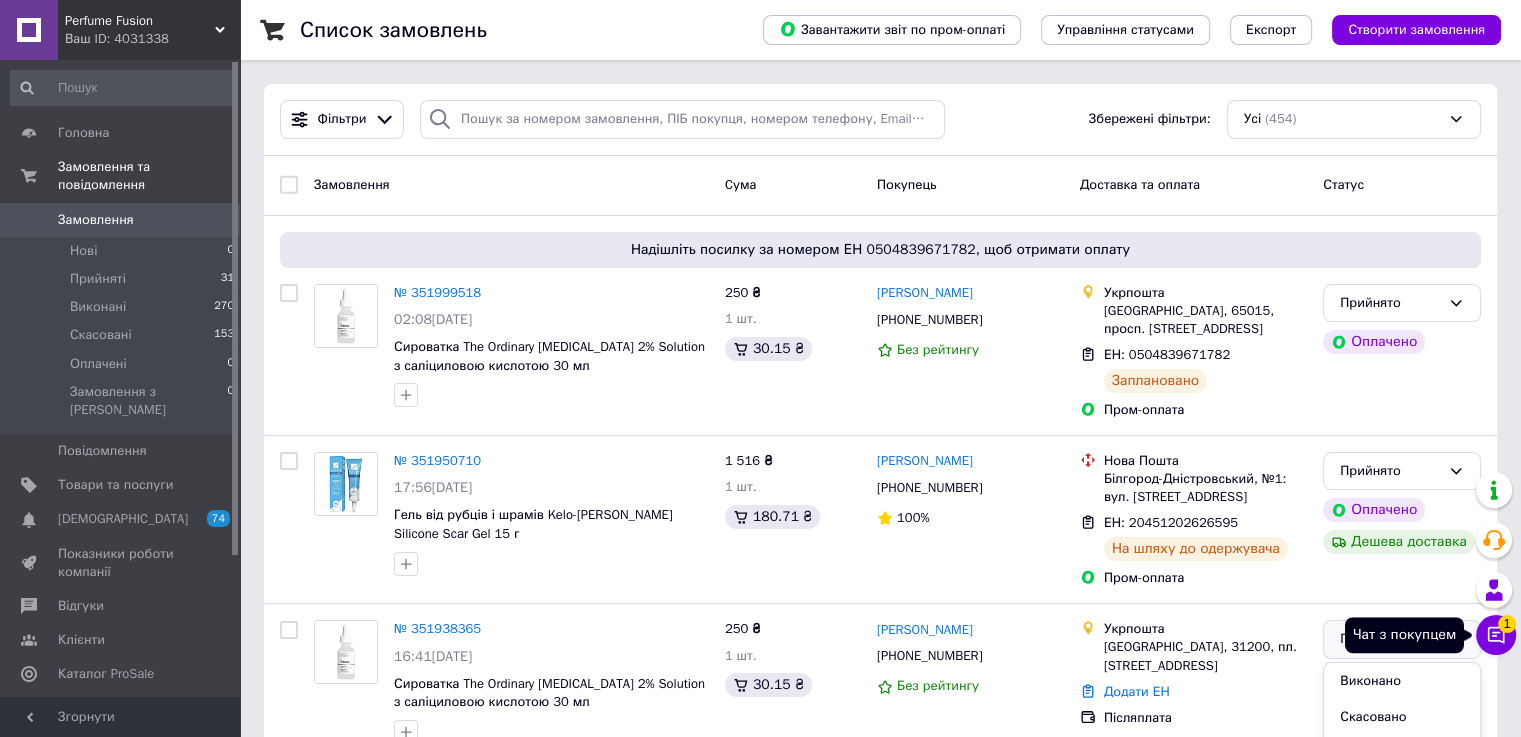 click 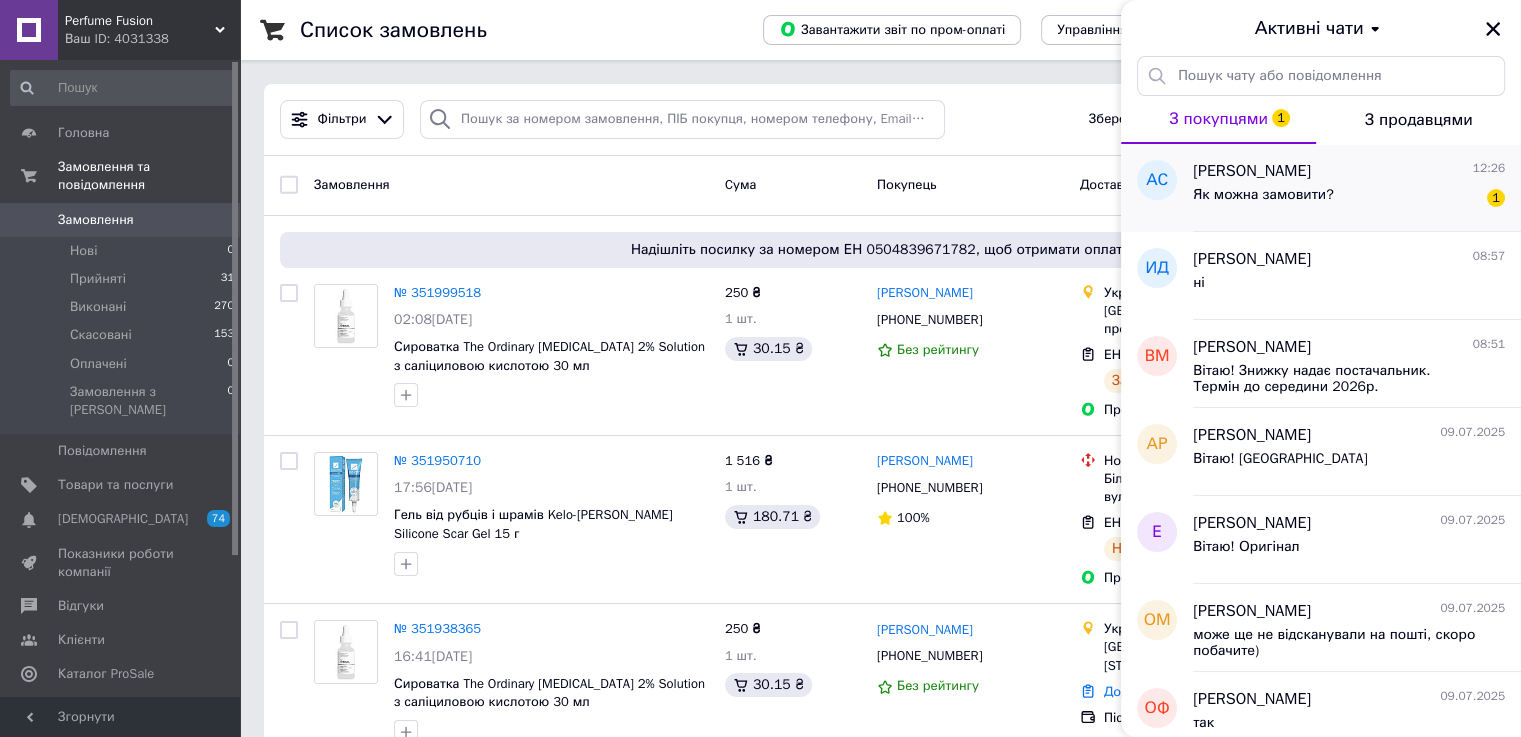 click on "Як можна замовити?" at bounding box center [1263, 201] 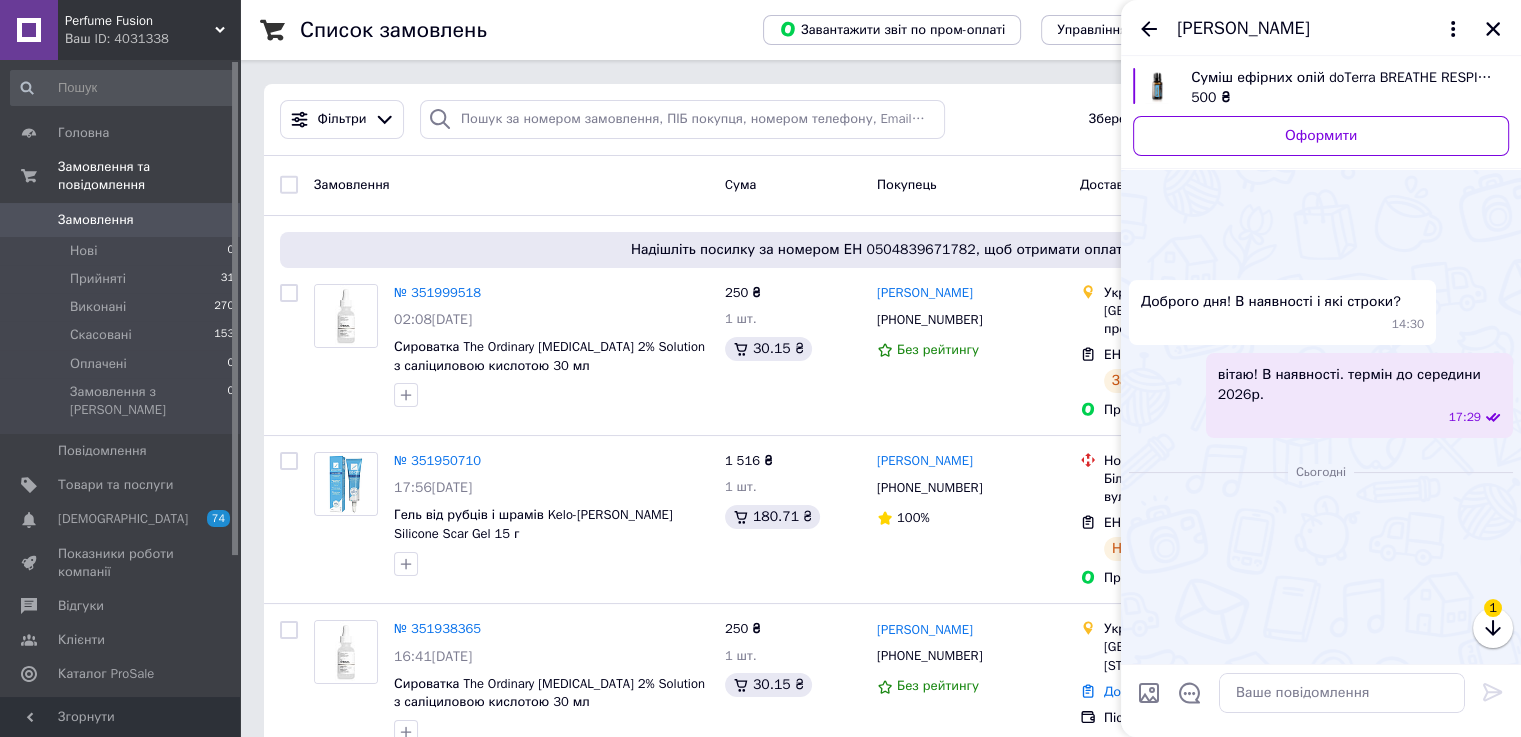 scroll, scrollTop: 446, scrollLeft: 0, axis: vertical 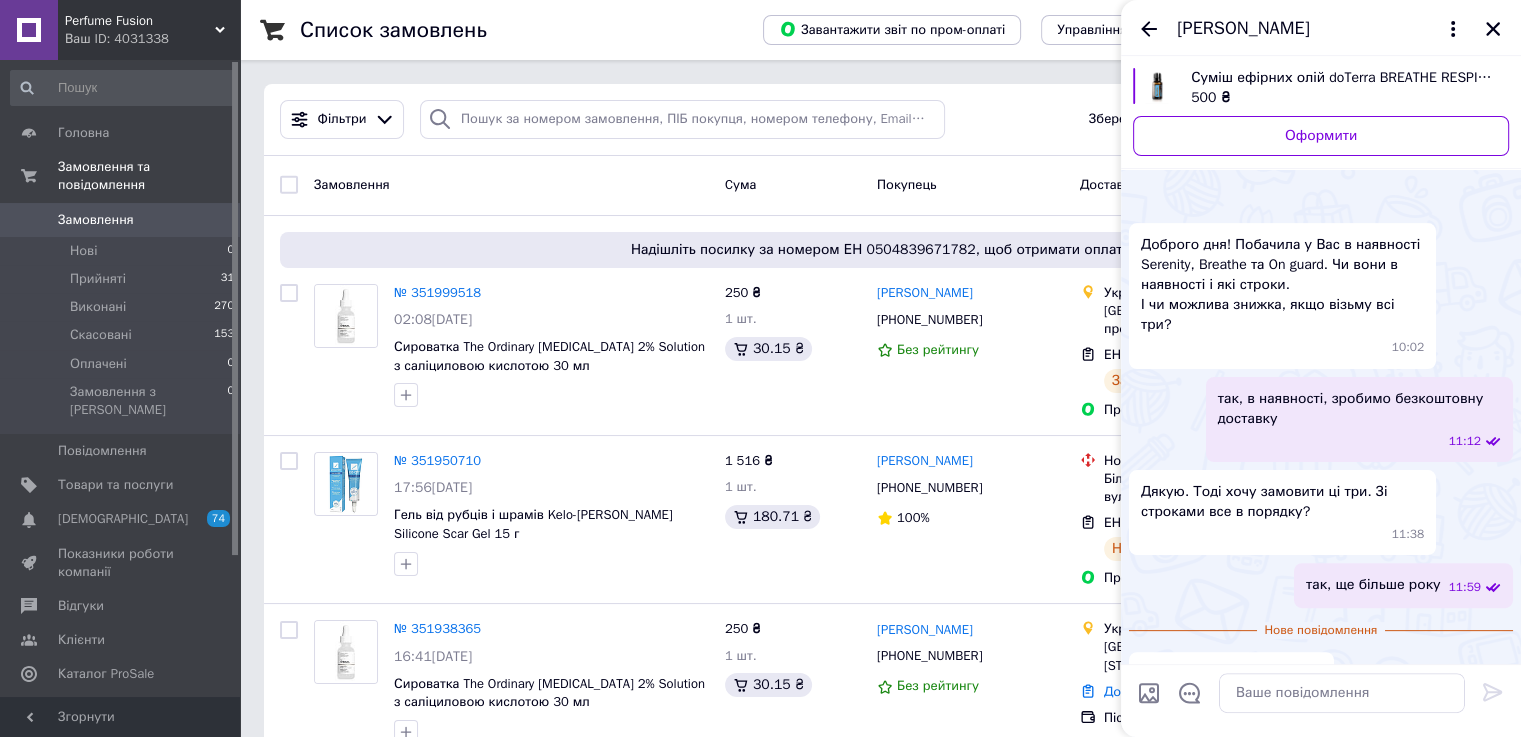 click on "так, ще більше року" at bounding box center (1373, 585) 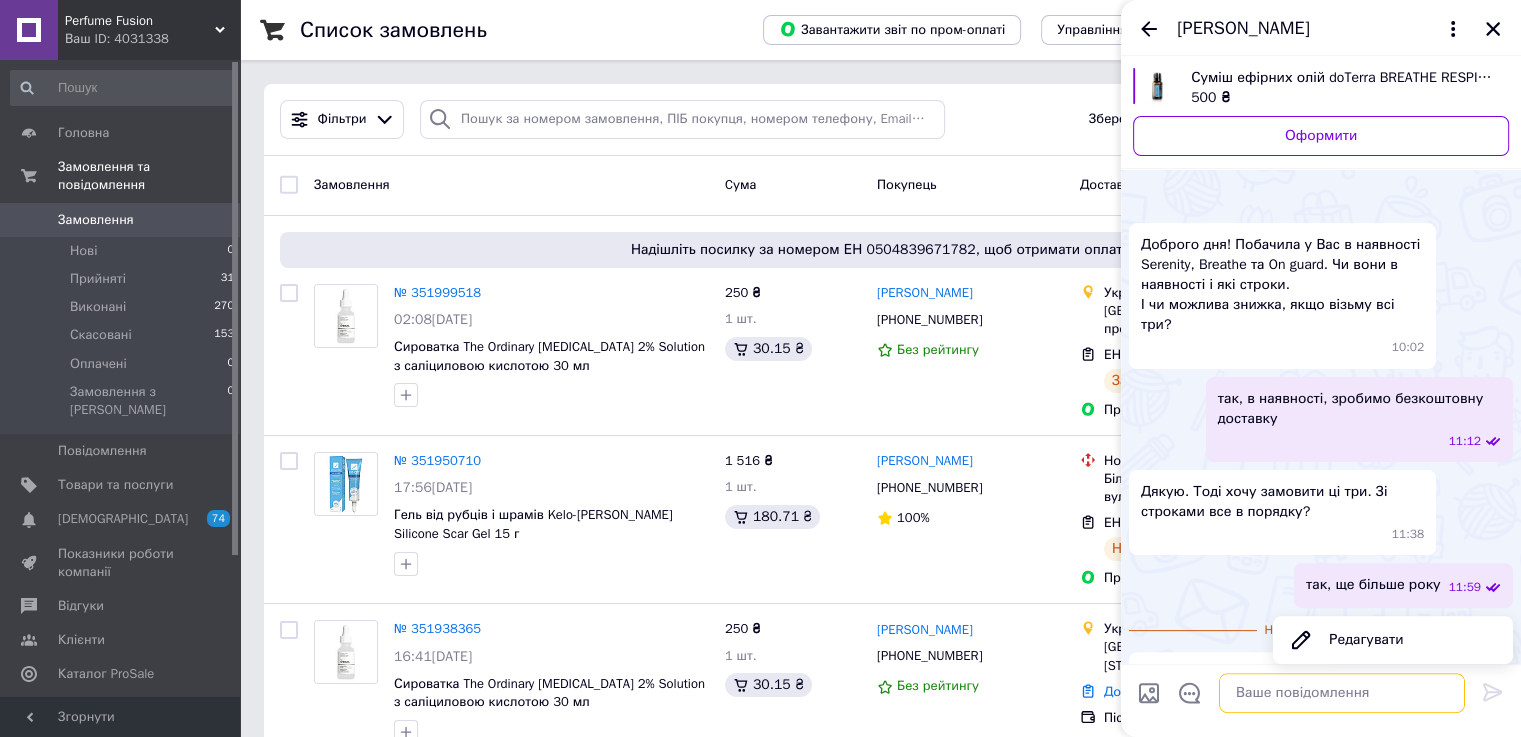 click at bounding box center [1342, 693] 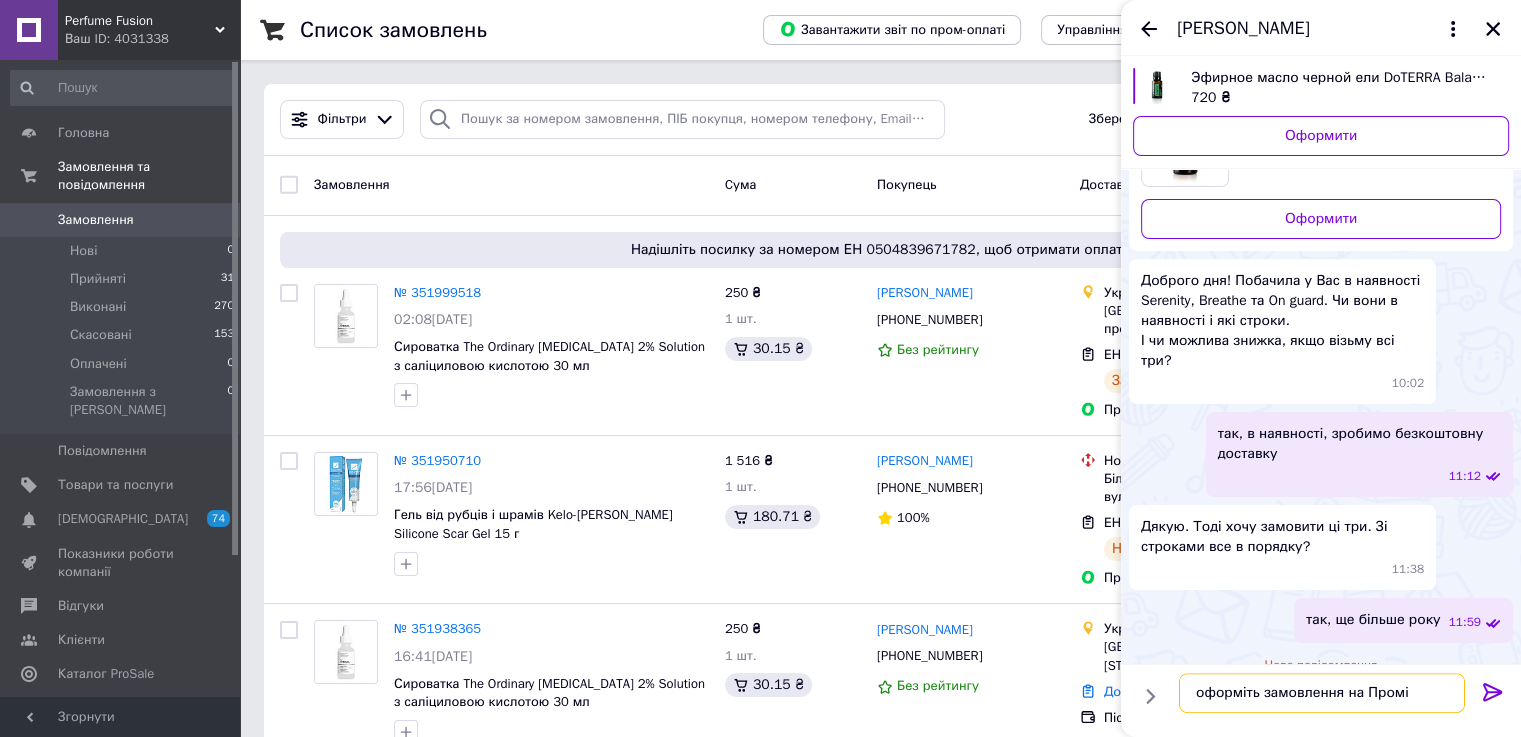 type on "оформіть замовлення на Промі" 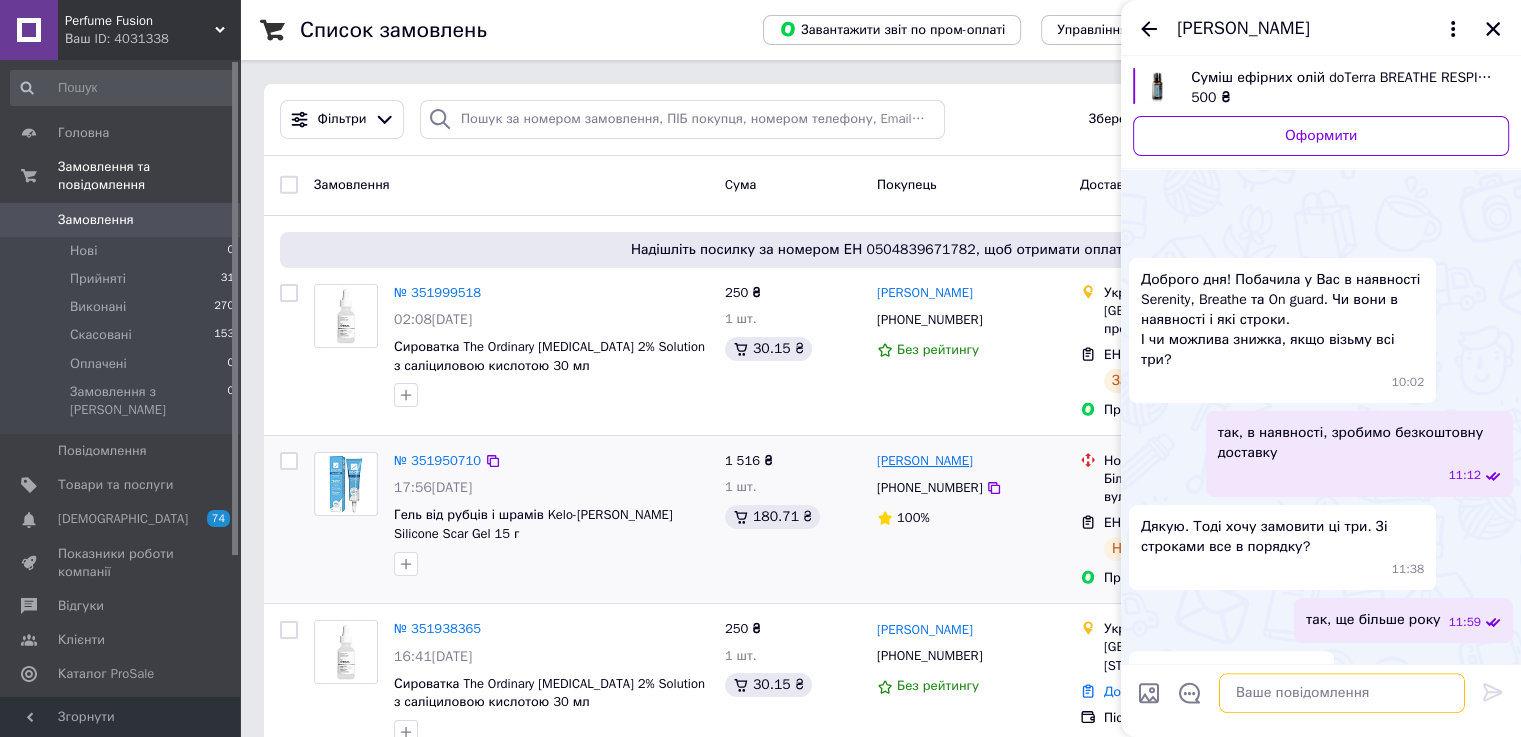 scroll, scrollTop: 412, scrollLeft: 0, axis: vertical 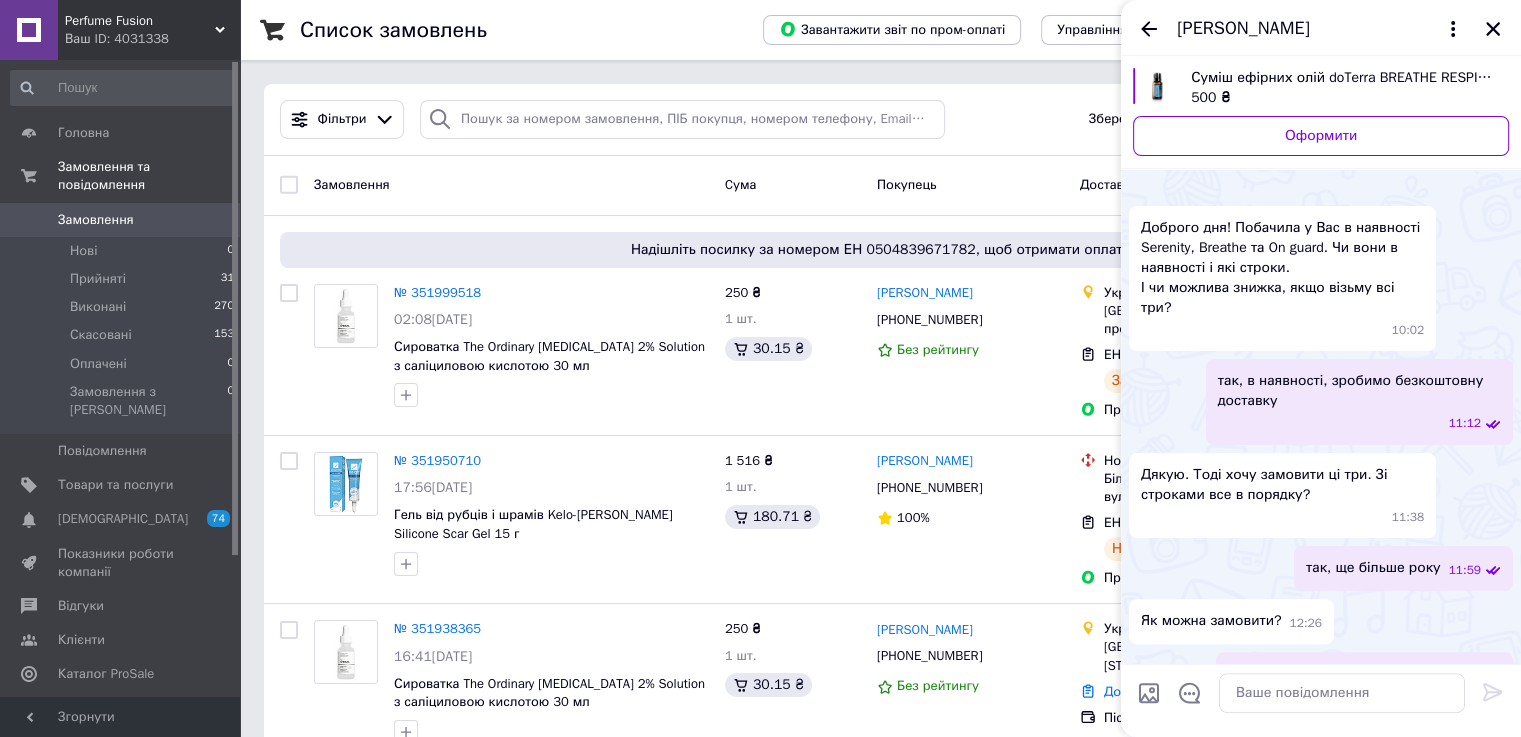 click on "[PERSON_NAME]" at bounding box center [1321, 28] 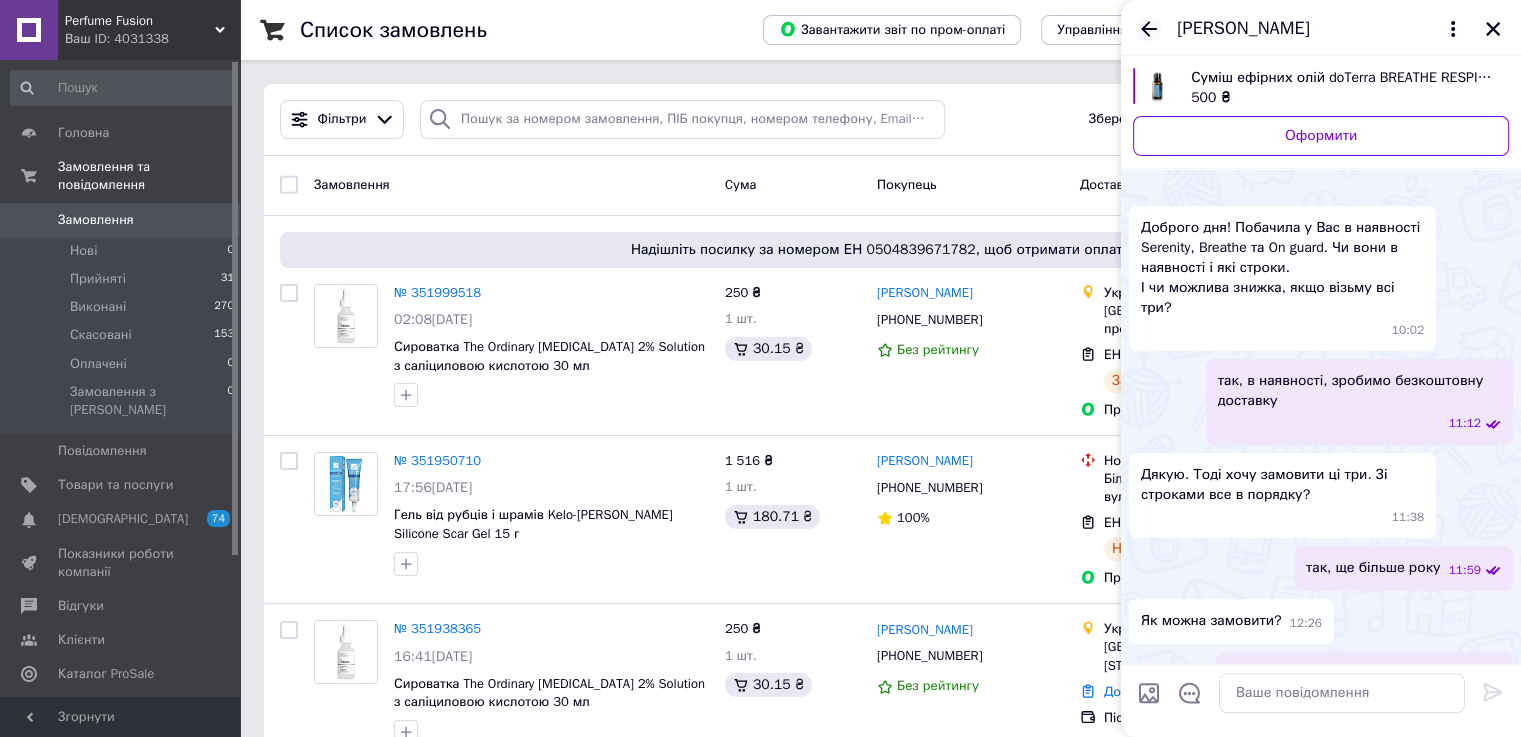 click 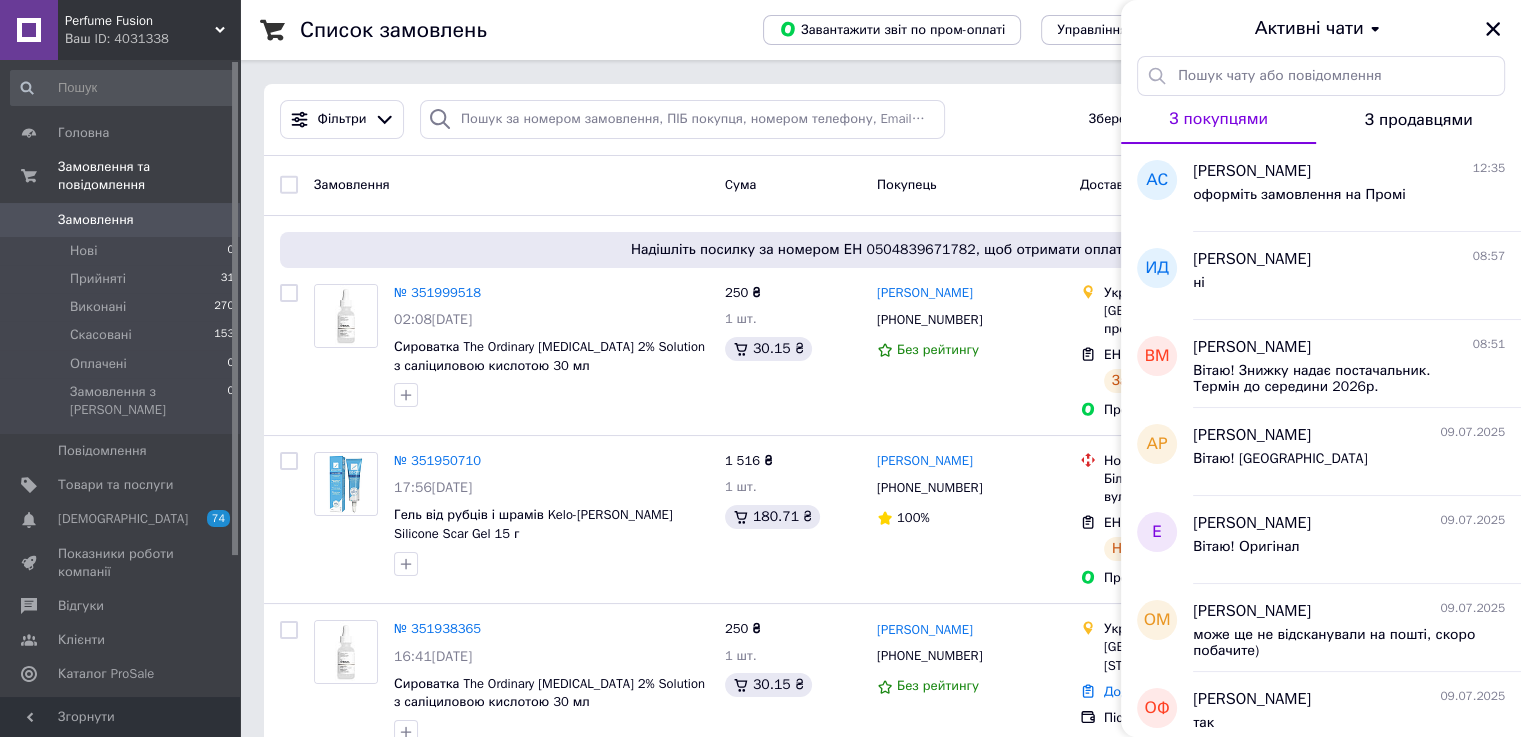 click on "Активні чати" at bounding box center [1321, 28] 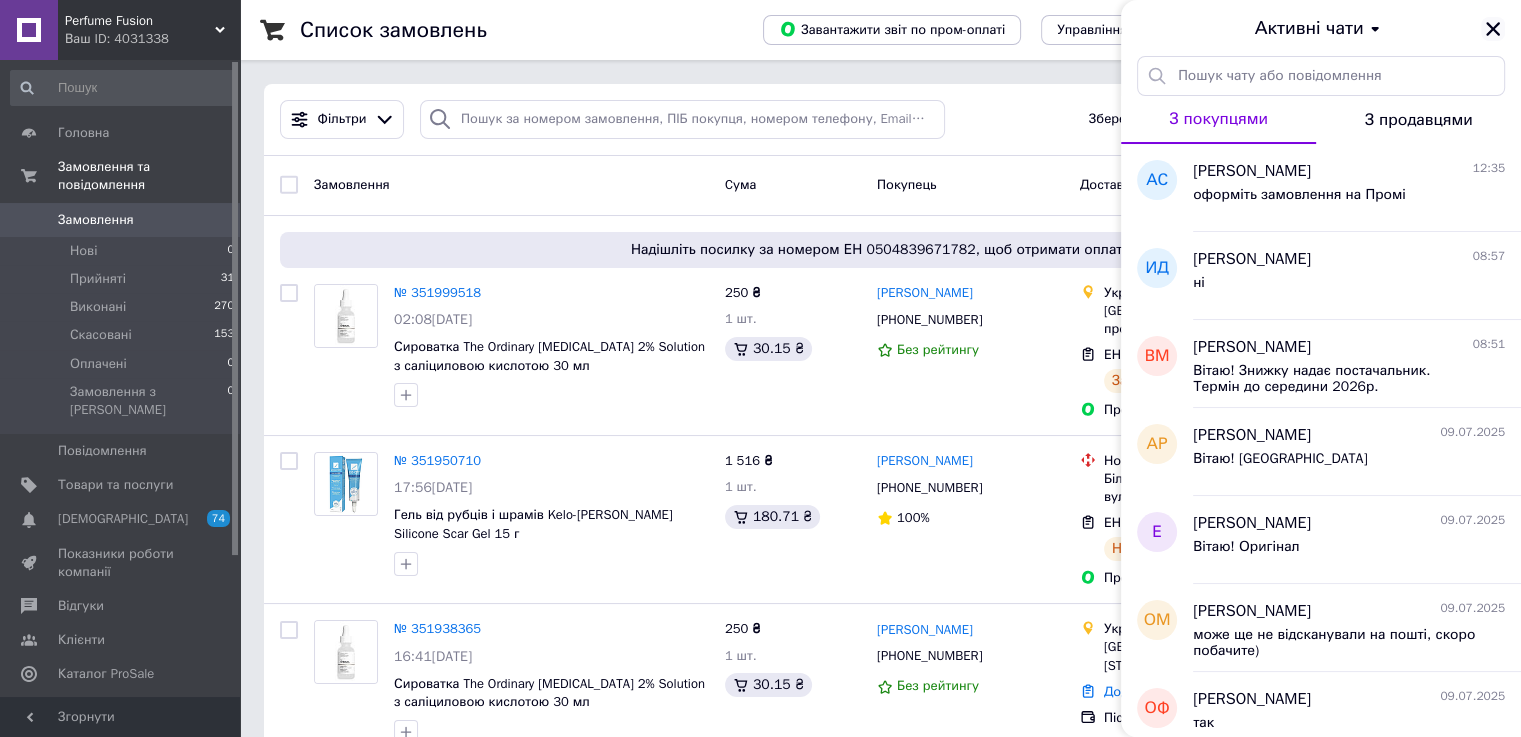 click 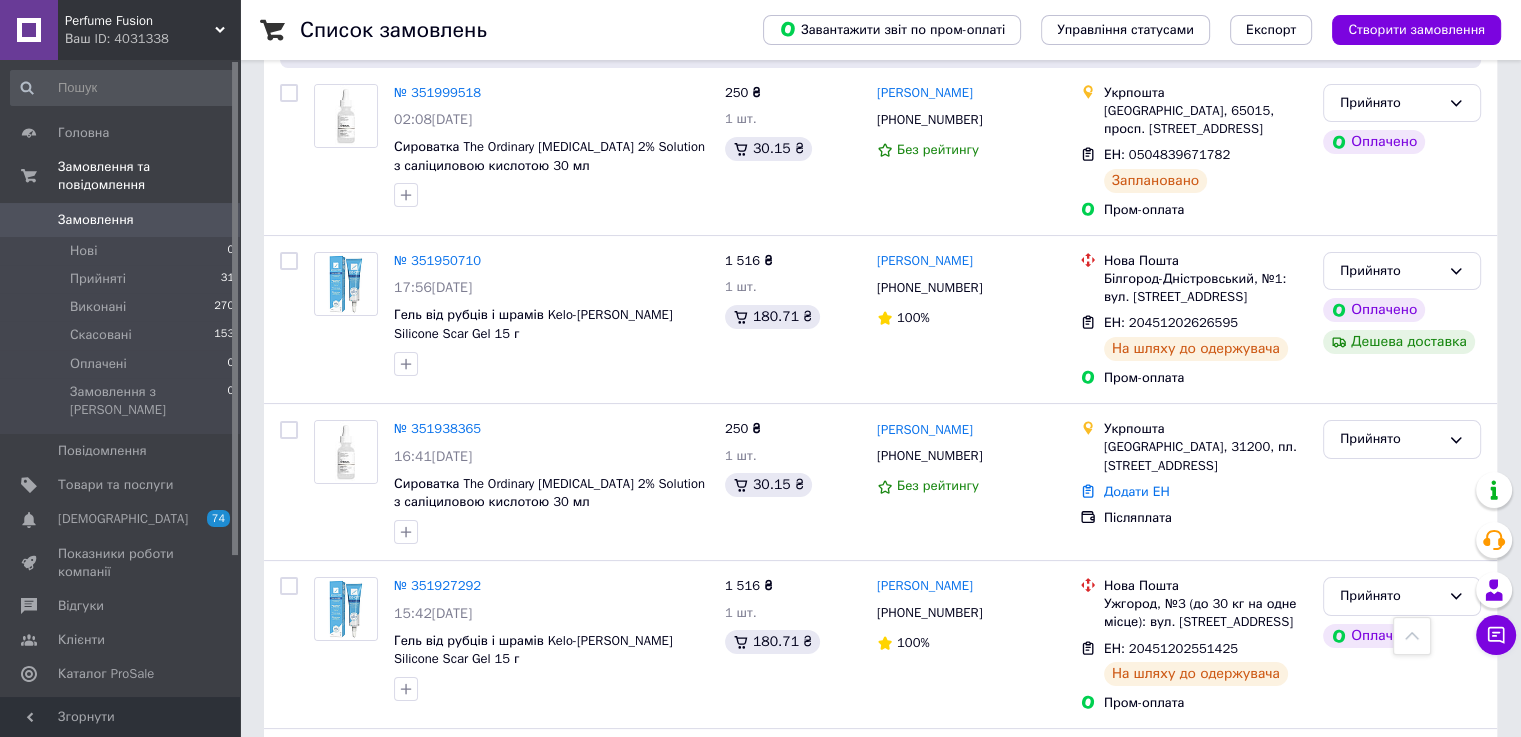 scroll, scrollTop: 0, scrollLeft: 0, axis: both 